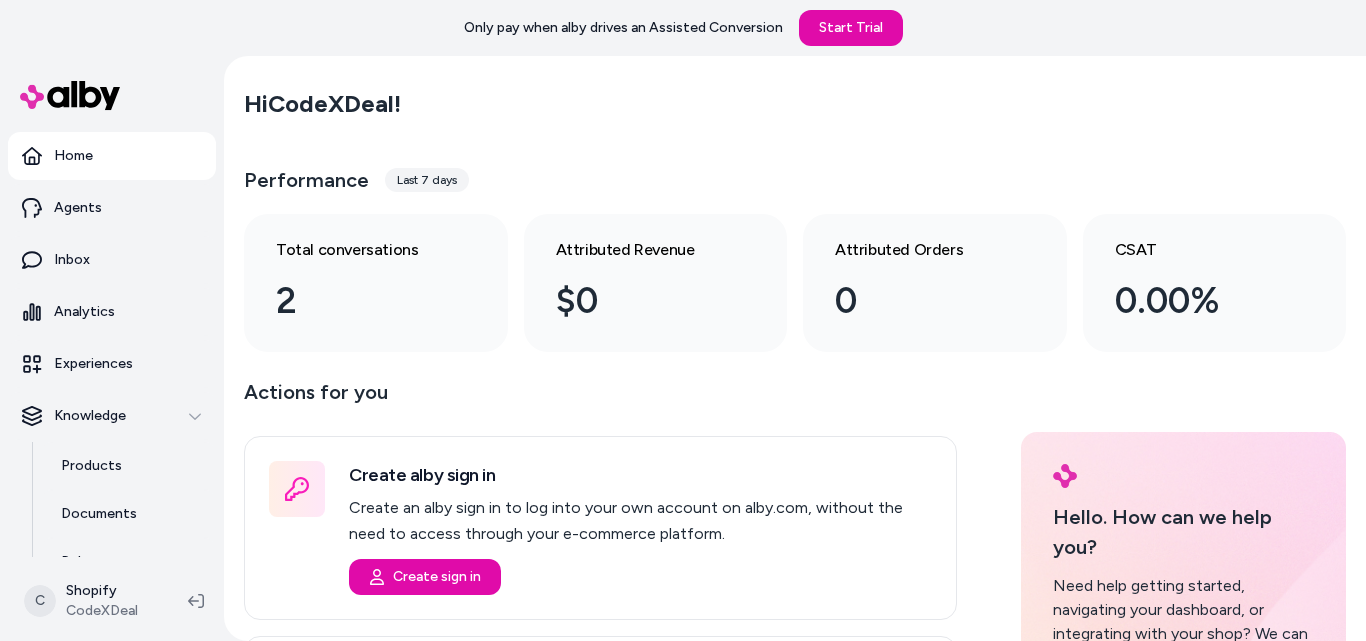 scroll, scrollTop: 0, scrollLeft: 0, axis: both 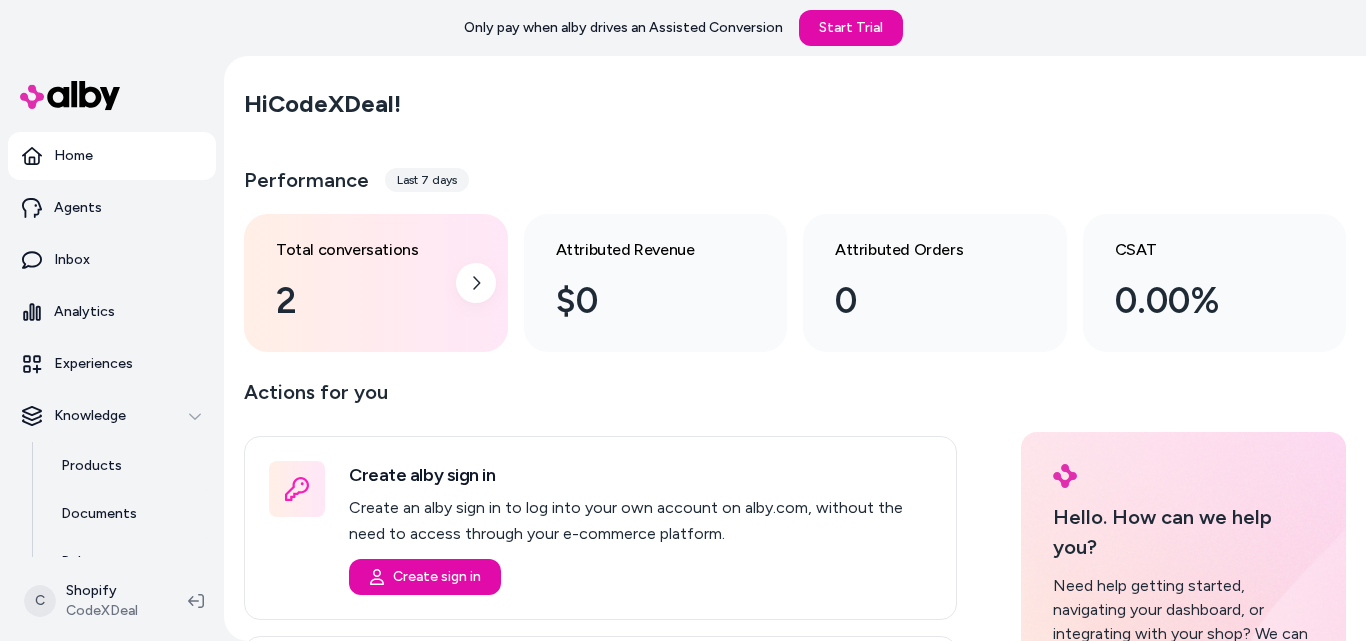 click on "Total conversations" at bounding box center [360, 250] 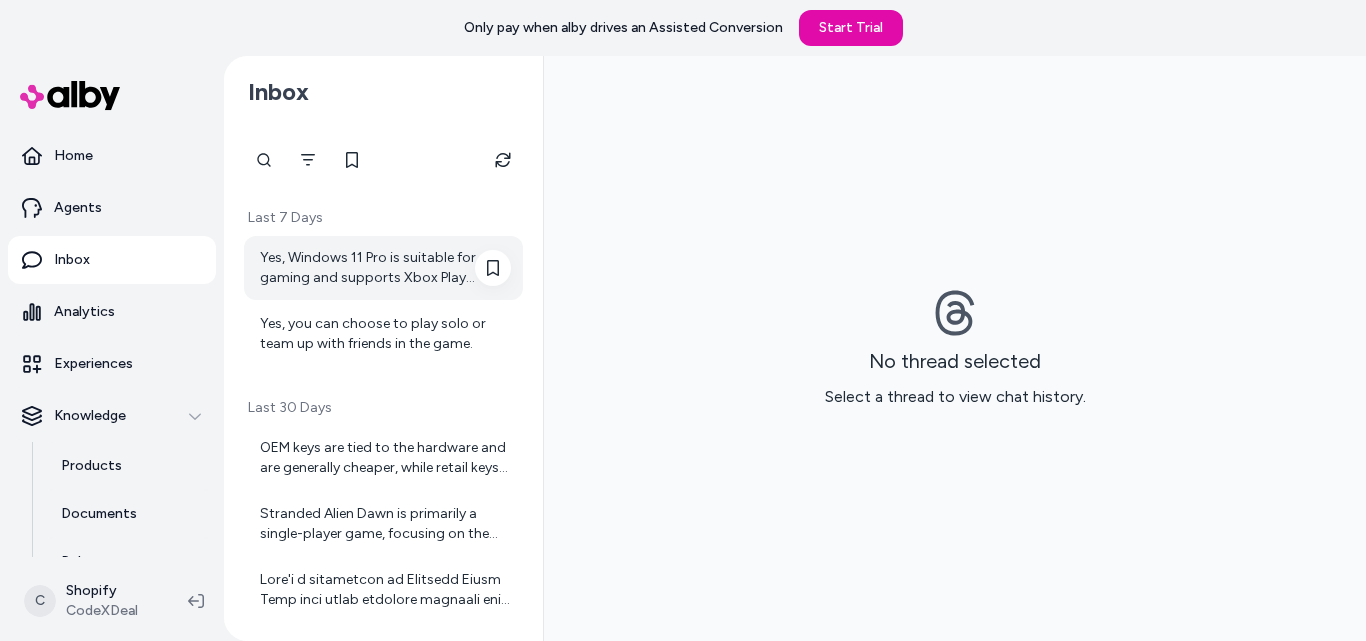 click on "Yes, Windows 11 Pro is suitable for gaming and supports Xbox Play Anywhere, allowing you to play games on both PC and Xbox consoles." at bounding box center (383, 268) 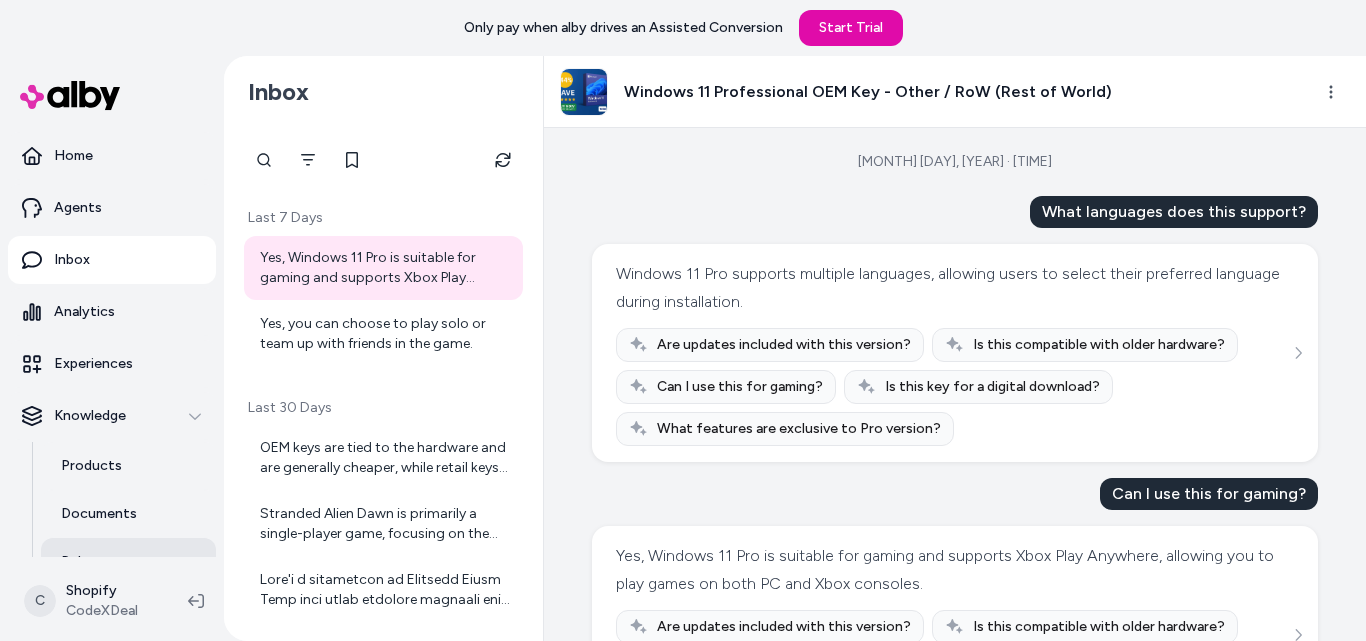 scroll, scrollTop: 225, scrollLeft: 0, axis: vertical 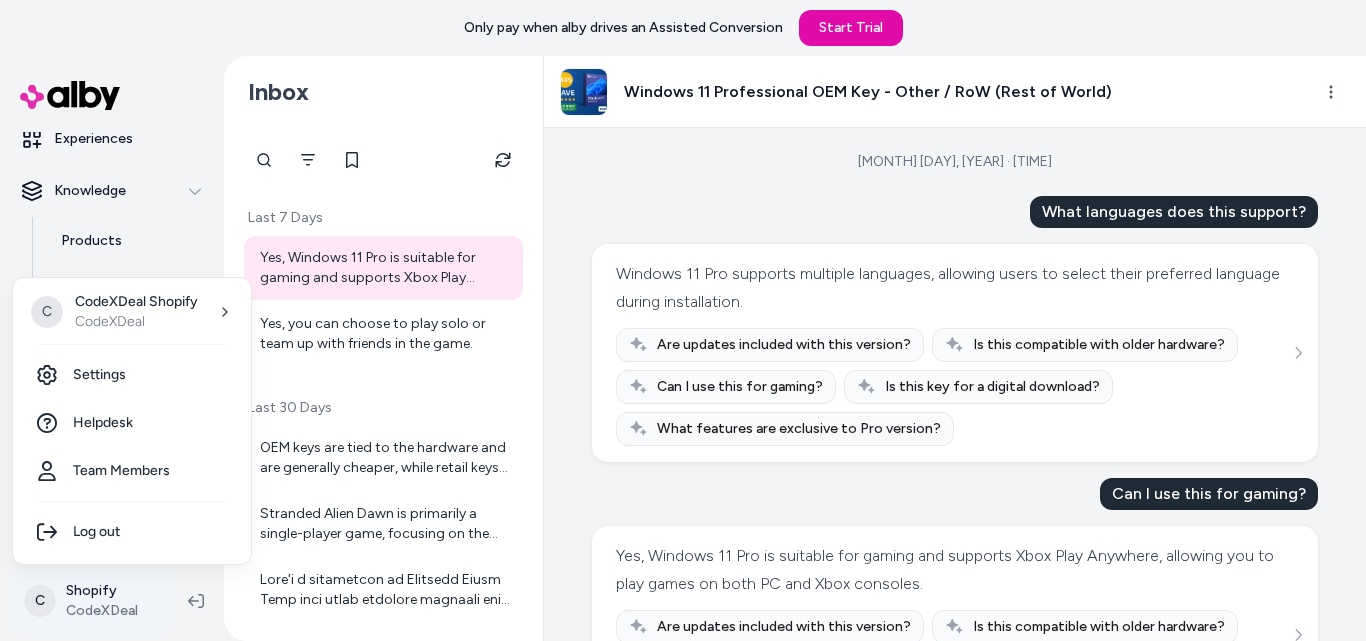 click on "Yes, Windows 11 Pro is suitable for gaming and supports Xbox Play Anywhere, allowing you to play games on both PC and Xbox consoles. Yes, you can choose to play solo or team up with friends in the game. Last 30 Days OEM keys are tied to the hardware and are generally cheaper, while retail keys can be transferred between devices and offer more flexibility. Stranded Alien Dawn is primarily a single-player game, focusing on the survival and management of a small group of marooned survivors. No, this key is specifically for Steam. Could you please specify which product you are referring to for Call of Duty? That way I can provide you with accurate information about its compatibility or suitability. Windows 11 Professional OEM Key - Other / RoW (Rest of World) C" at bounding box center (683, 320) 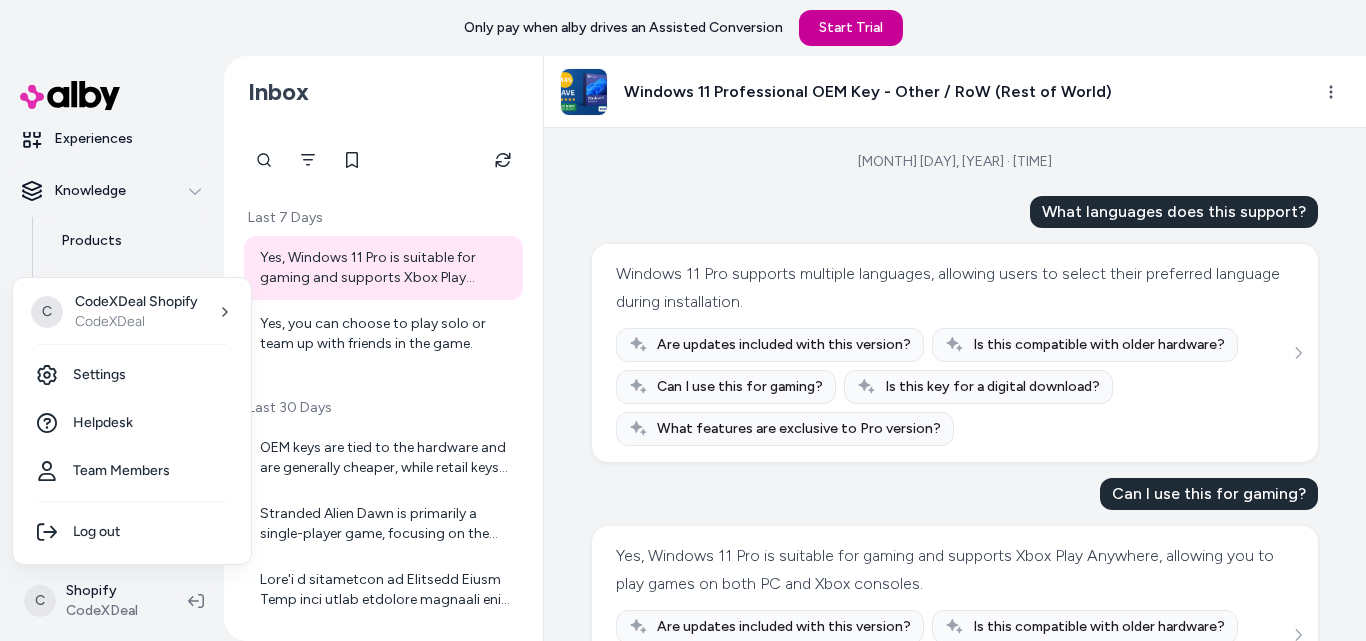 click on "Yes, Windows 11 Pro is suitable for gaming and supports Xbox Play Anywhere, allowing you to play games on both PC and Xbox consoles. Yes, you can choose to play solo or team up with friends in the game. Last 30 Days OEM keys are tied to the hardware and are generally cheaper, while retail keys can be transferred between devices and offer more flexibility. Stranded Alien Dawn is primarily a single-player game, focusing on the survival and management of a small group of marooned survivors. No, this key is specifically for Steam. Could you please specify which product you are referring to for Call of Duty? That way I can provide you with accurate information about its compatibility or suitability. Windows 11 Professional OEM Key - Other / RoW (Rest of World) C" at bounding box center [683, 320] 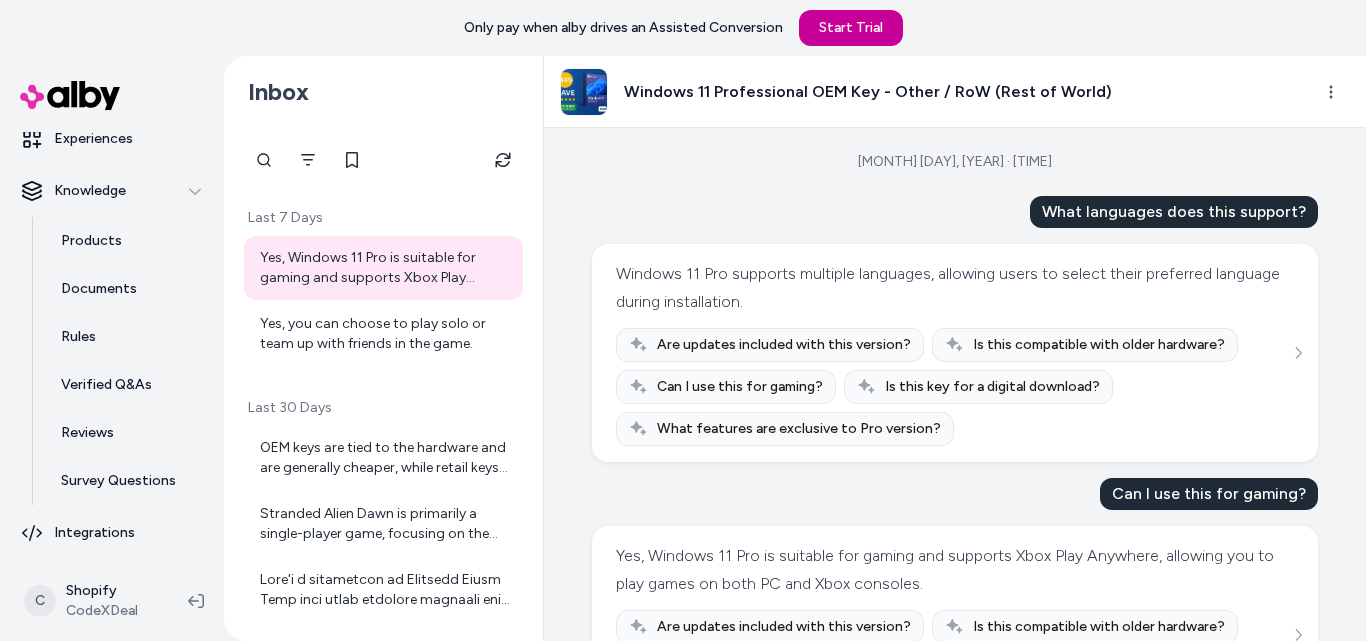 click on "Start Trial" at bounding box center [851, 28] 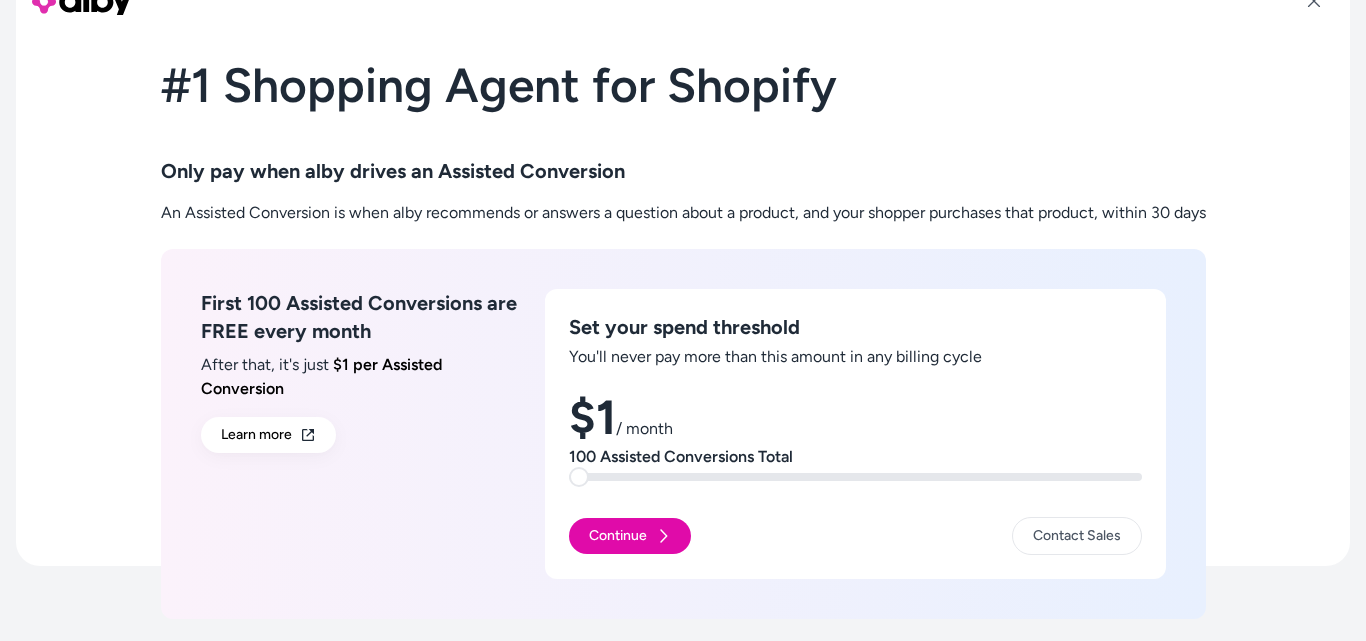scroll, scrollTop: 159, scrollLeft: 0, axis: vertical 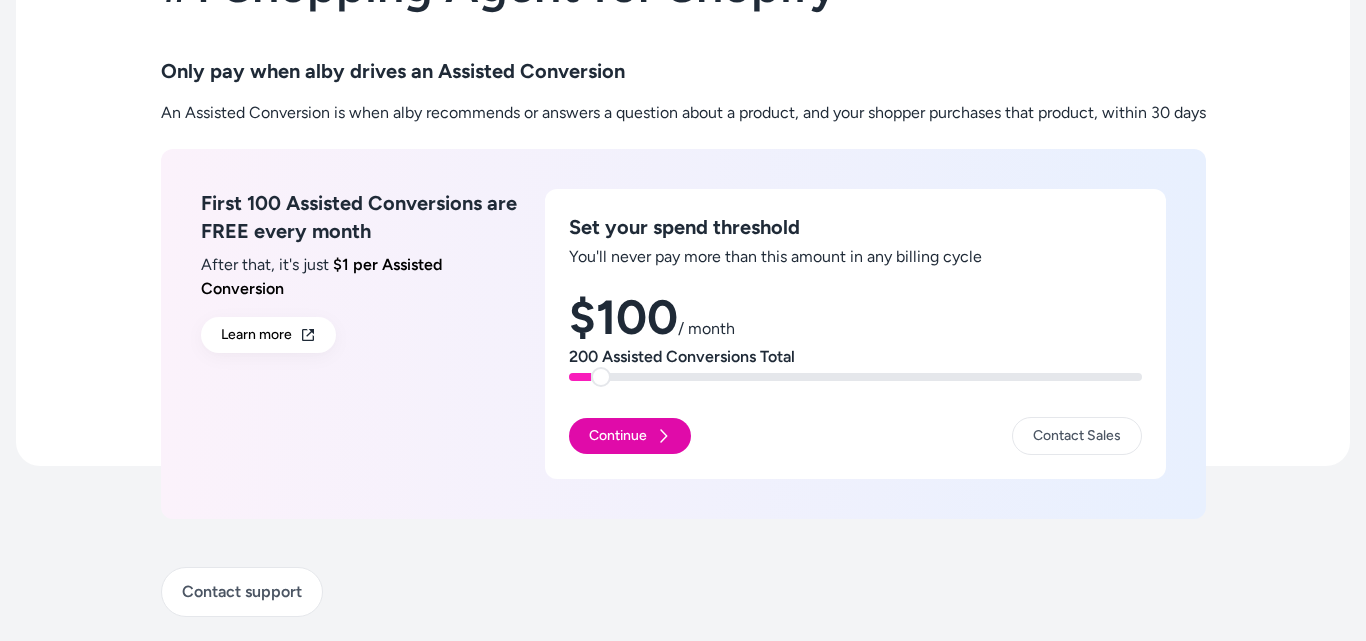 click at bounding box center (855, 377) 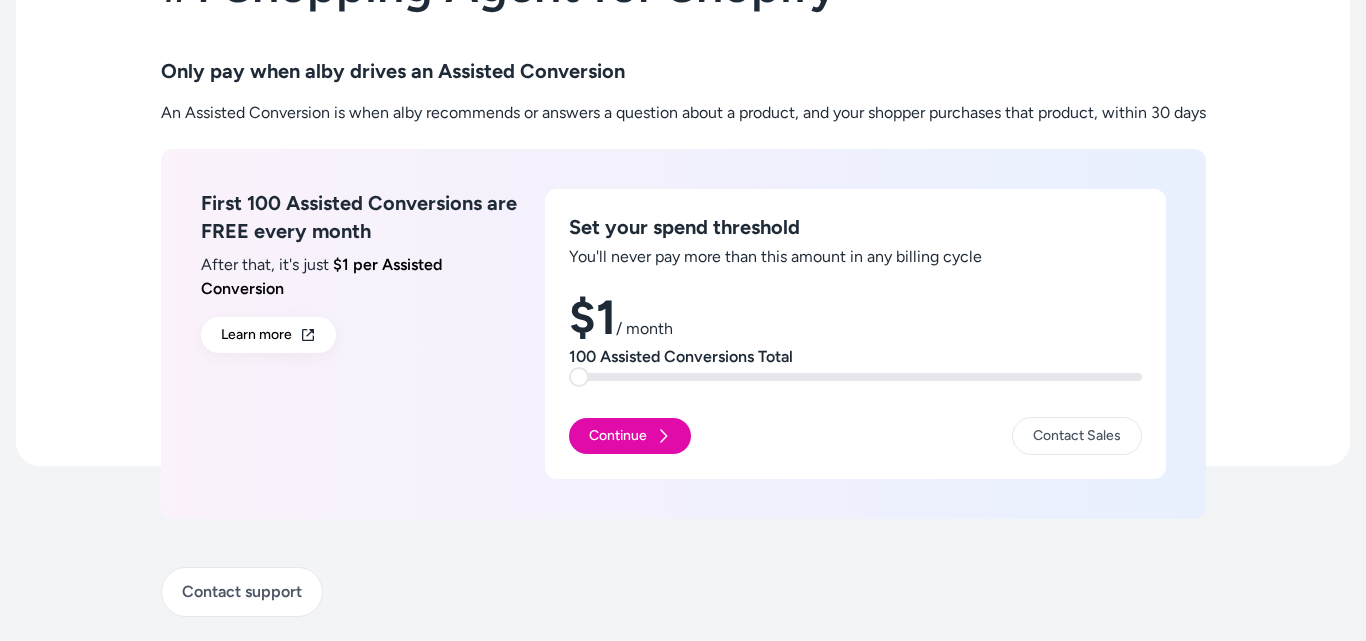 click at bounding box center (579, 377) 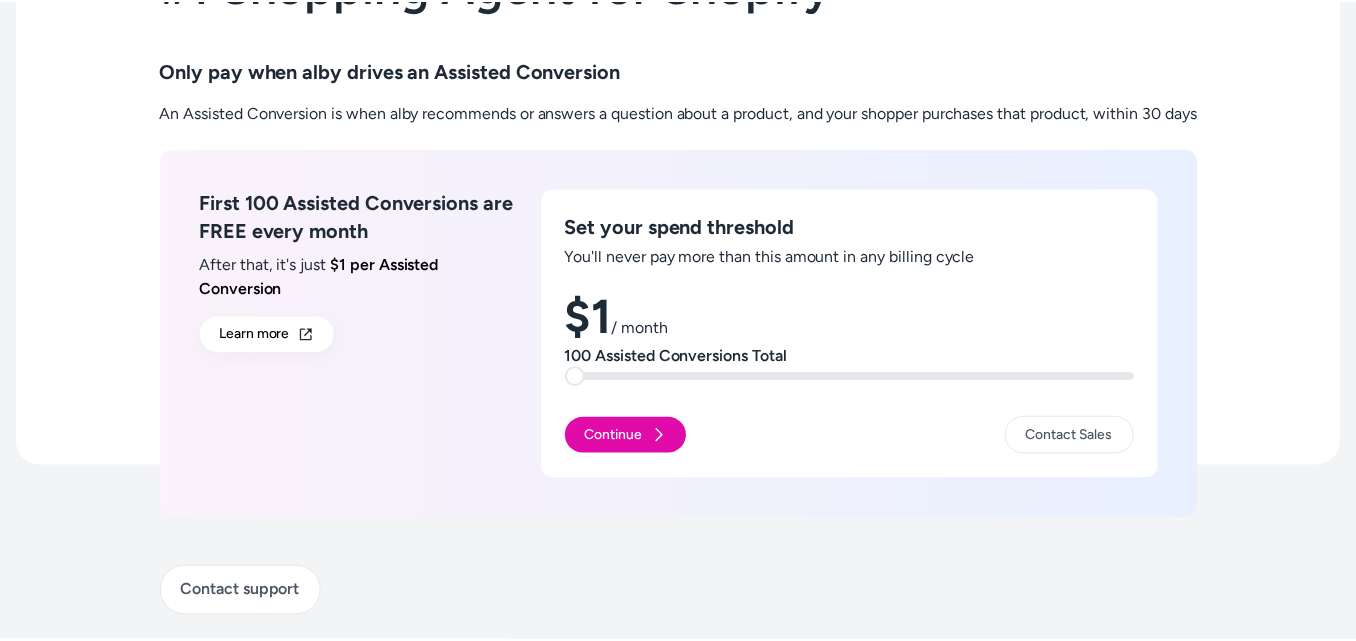 scroll, scrollTop: 0, scrollLeft: 0, axis: both 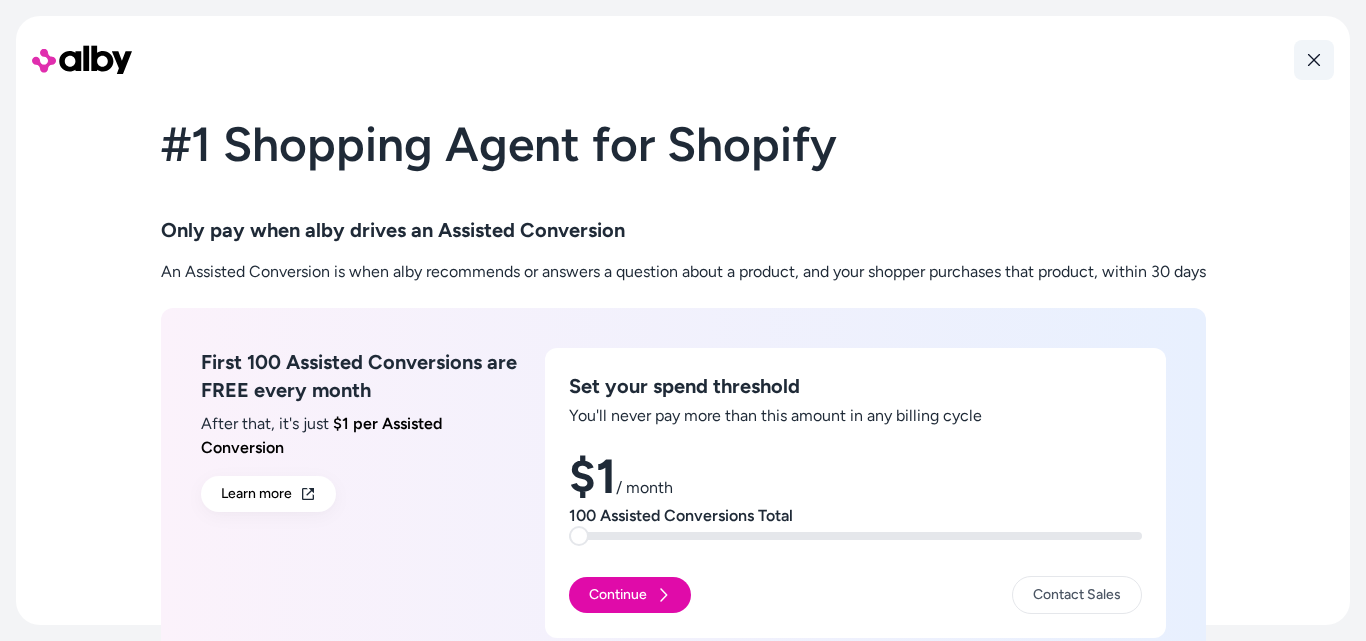 click 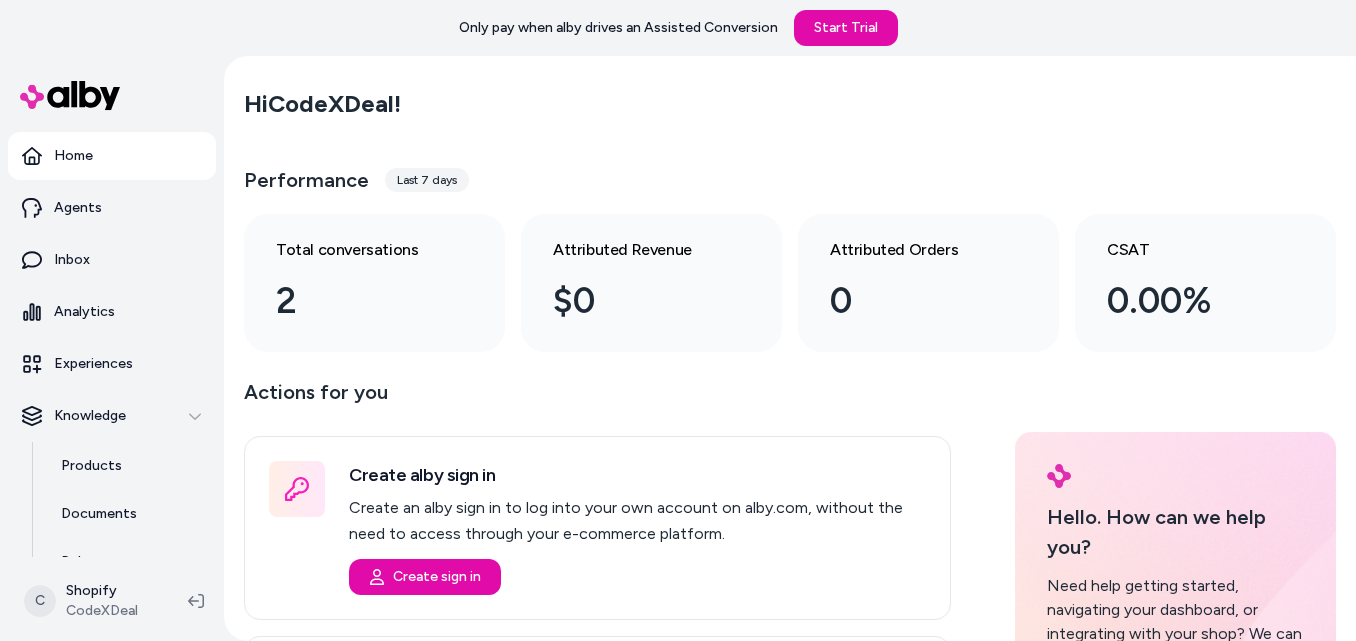 scroll, scrollTop: 300, scrollLeft: 0, axis: vertical 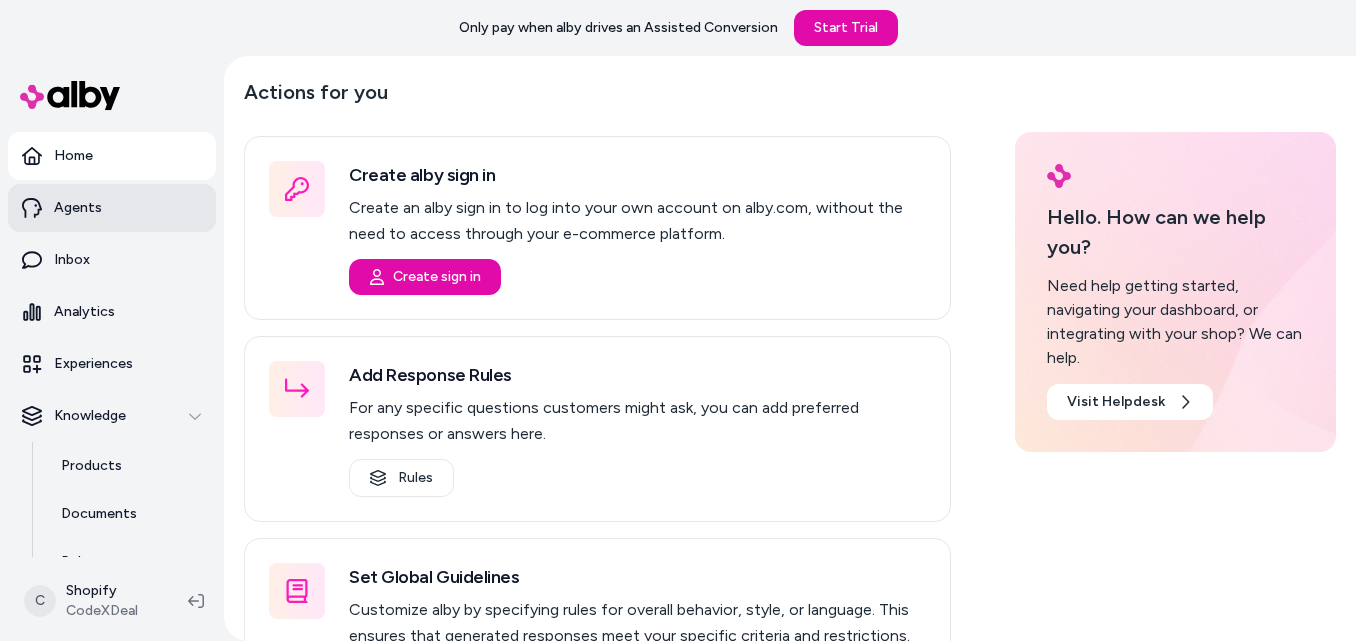 click on "Agents" at bounding box center (112, 208) 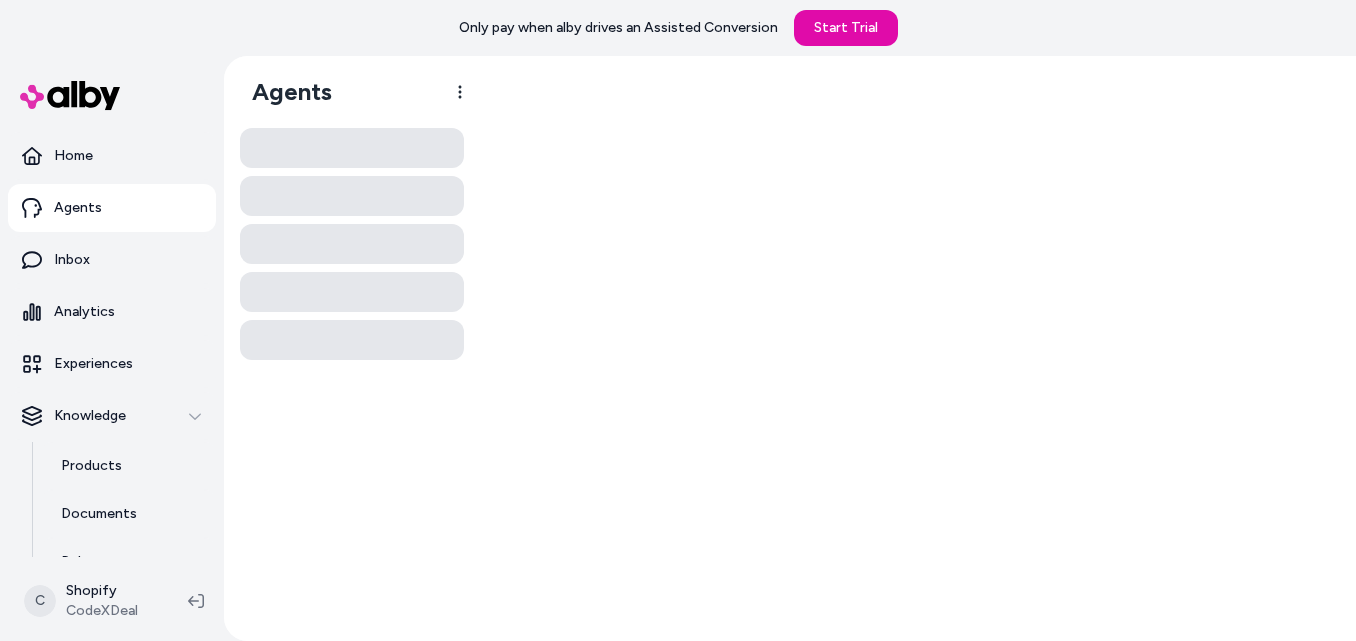scroll, scrollTop: 0, scrollLeft: 0, axis: both 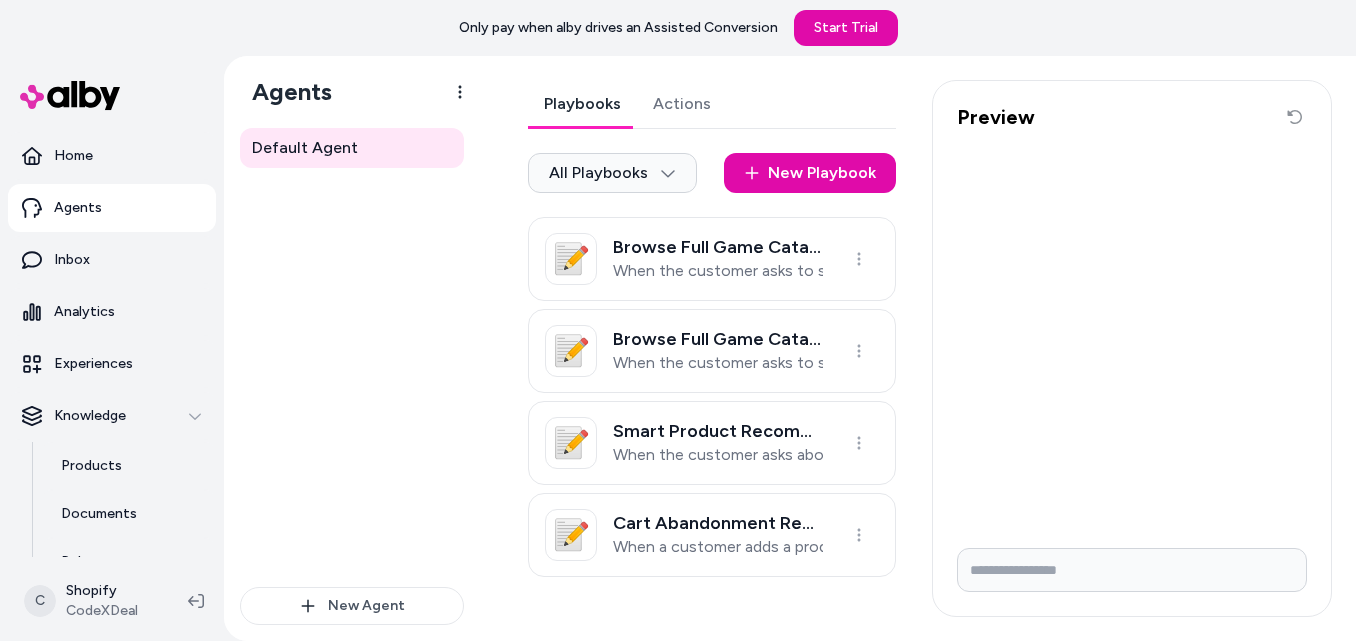 click on "Actions" at bounding box center (682, 104) 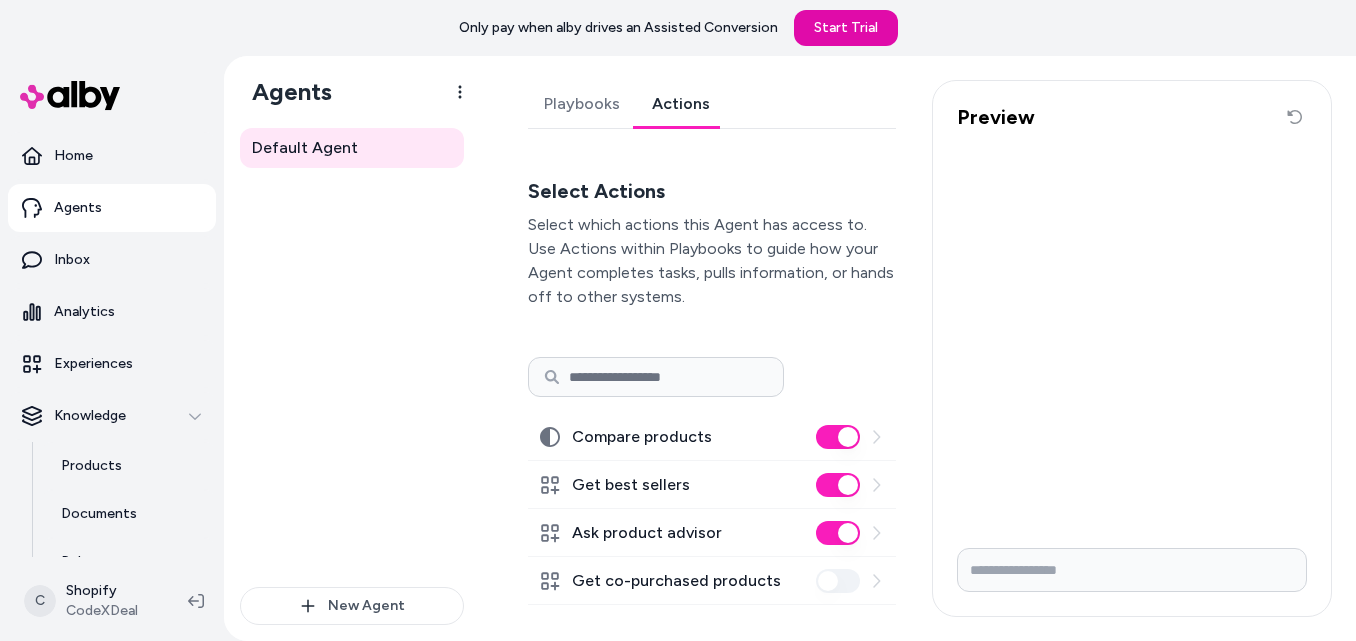 scroll, scrollTop: 108, scrollLeft: 0, axis: vertical 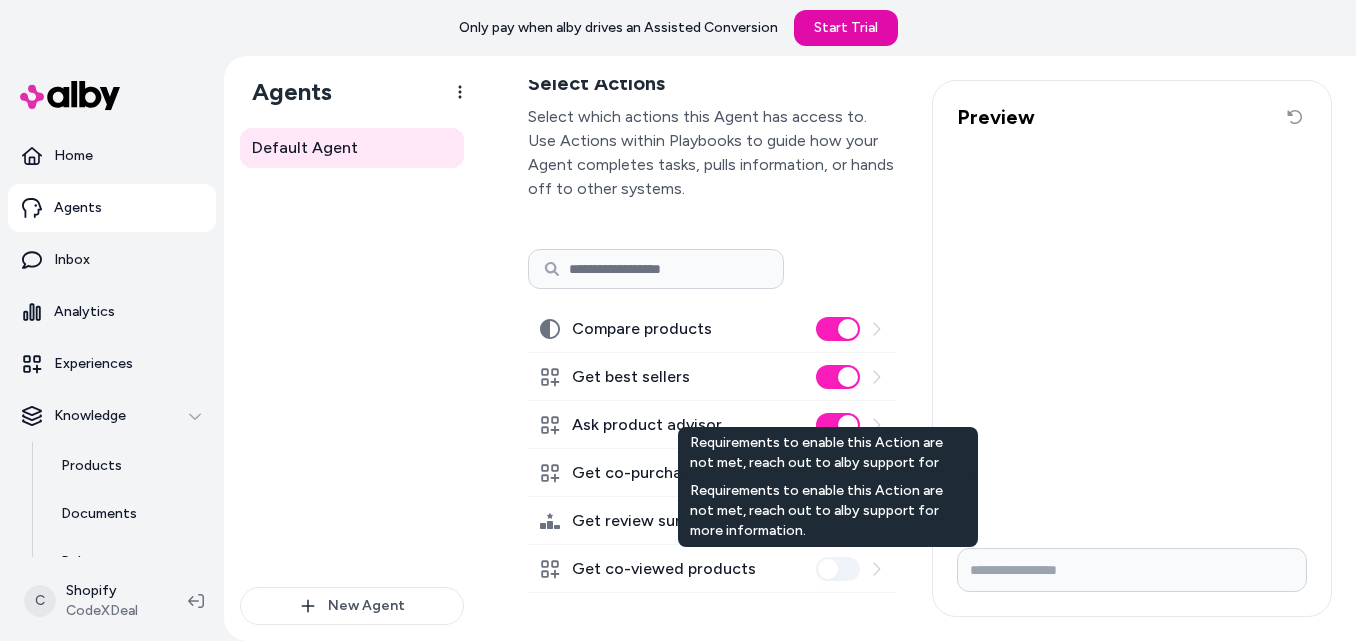 click on "Playbooks Actions Select Actions Select which actions this Agent has access to. Use Actions within Playbooks to guide how your Agent completes tasks, pulls information, or hands off to other systems. Compare products Get best sellers Ask product advisor Get co-purchased products Get review summary Get co-viewed products Requirements to enable this Action are not met, reach out to alby support for more information. Requirements to enable this Action are not met, reach out to alby support for more information. Requirements to enable this Action are not met, reach out to alby support for more information. Requirements to enable this Action are not met, reach out to alby support for more information." at bounding box center [706, 348] 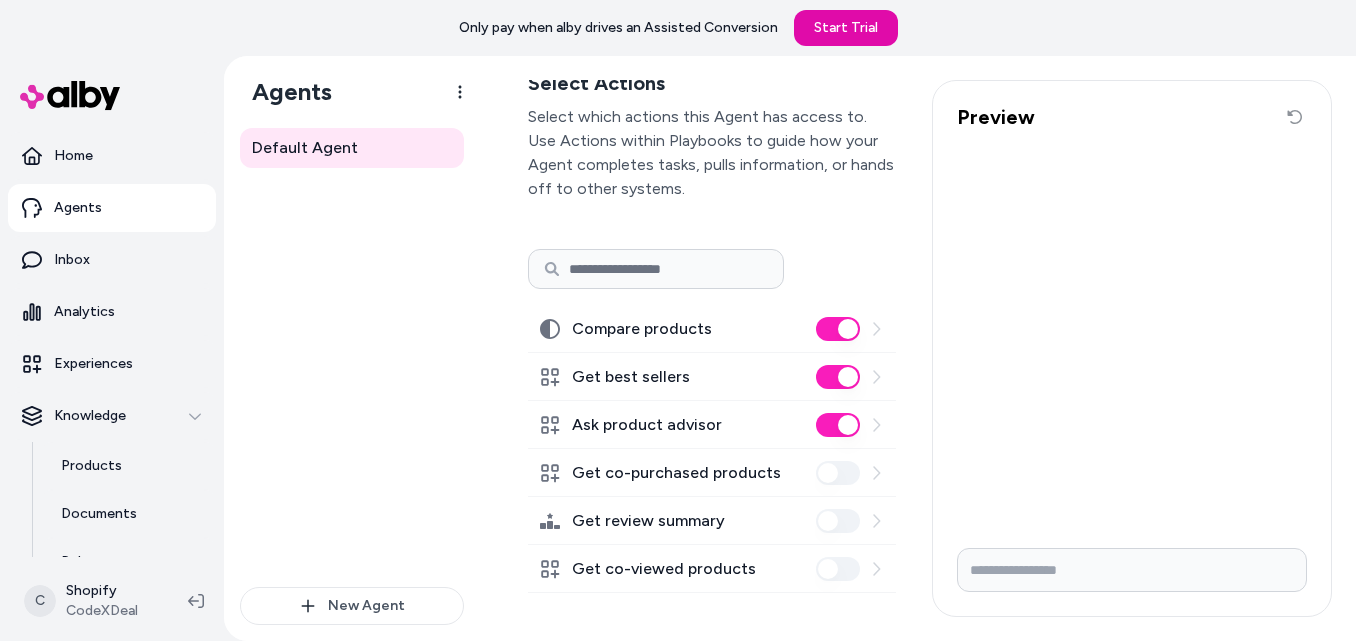click on "Get co-purchased products" at bounding box center (676, 473) 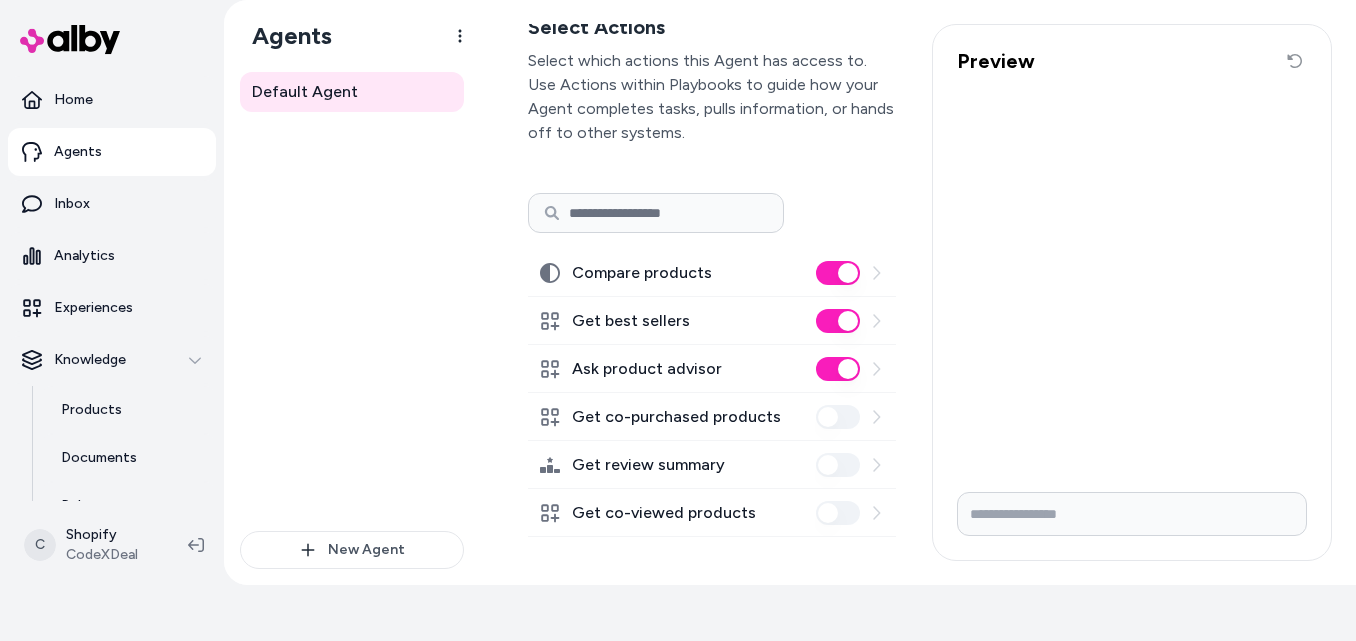 click on "Get review summary" at bounding box center (648, 465) 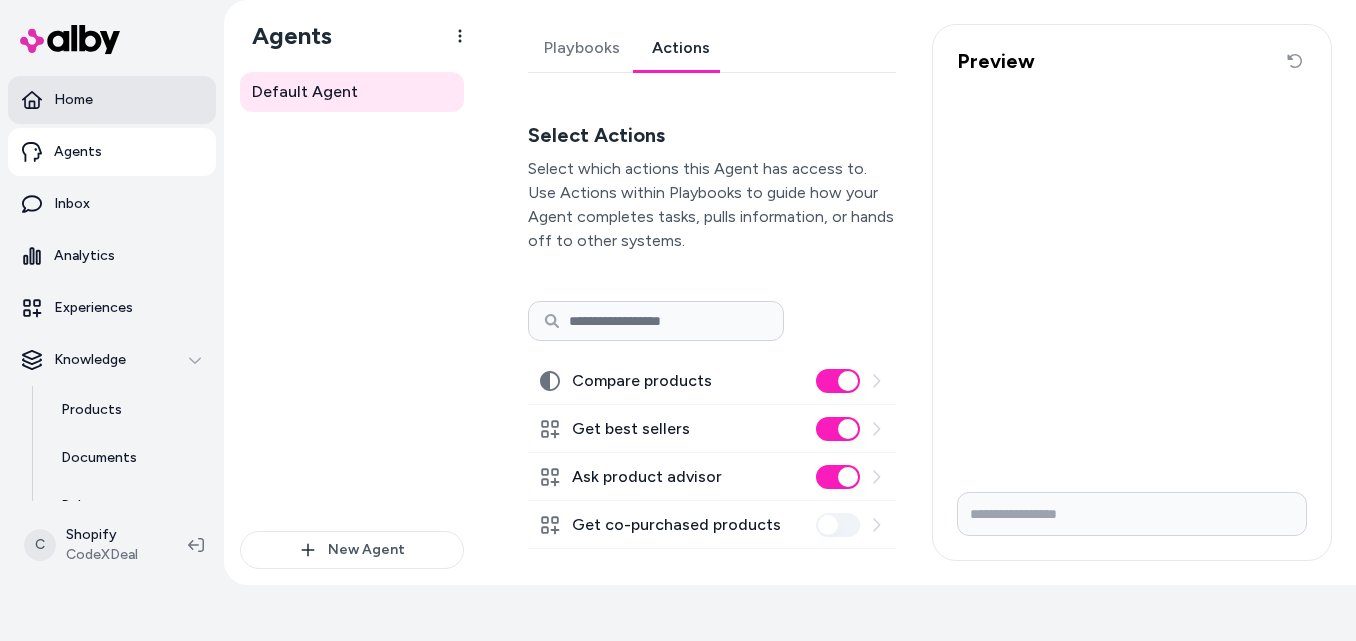 click on "Home" at bounding box center (112, 100) 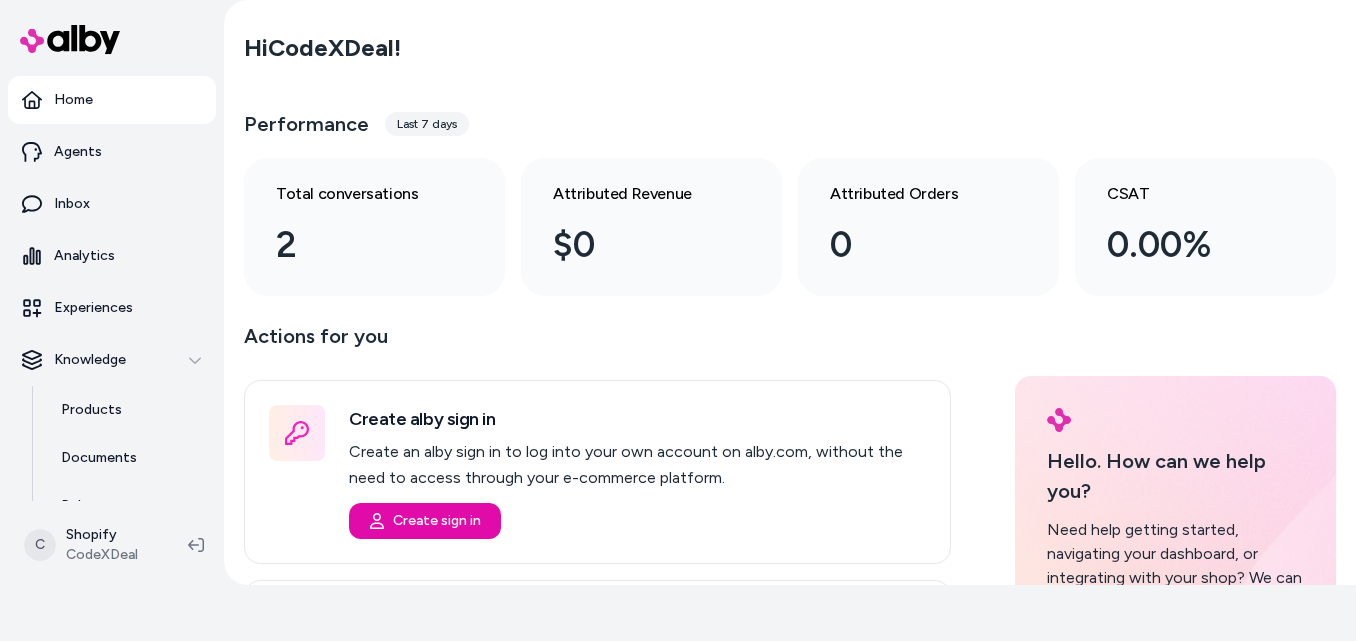 scroll, scrollTop: 0, scrollLeft: 0, axis: both 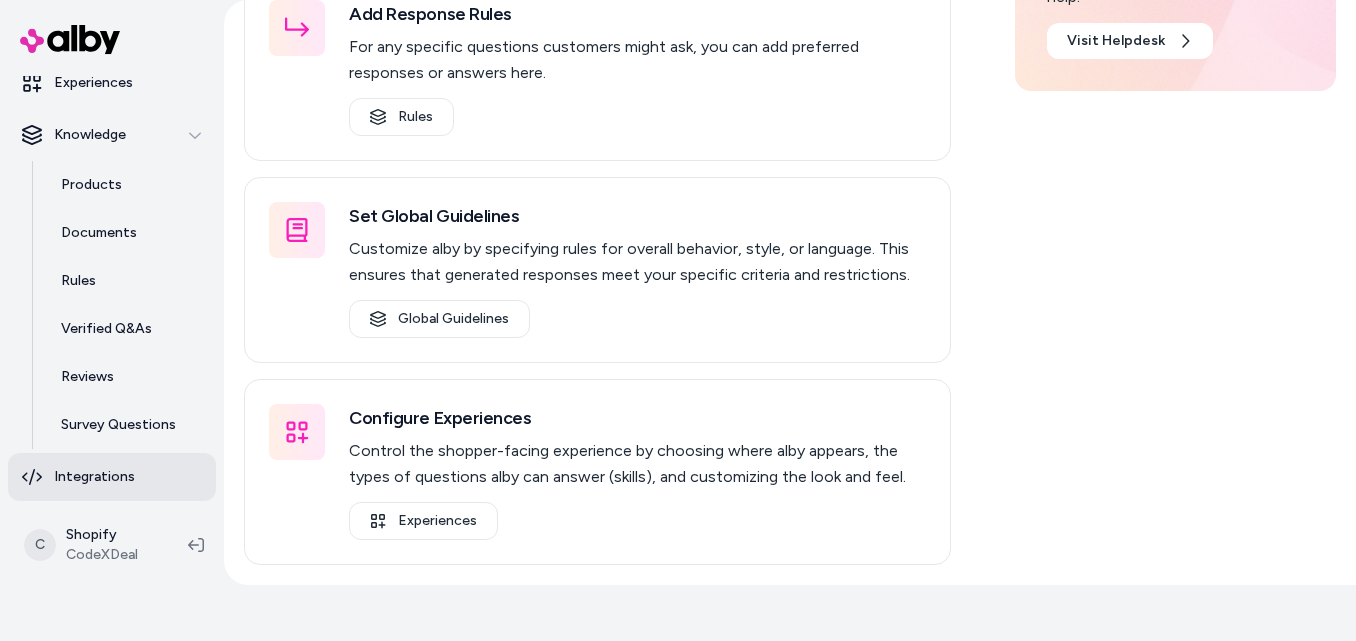 click on "Integrations" at bounding box center (112, 477) 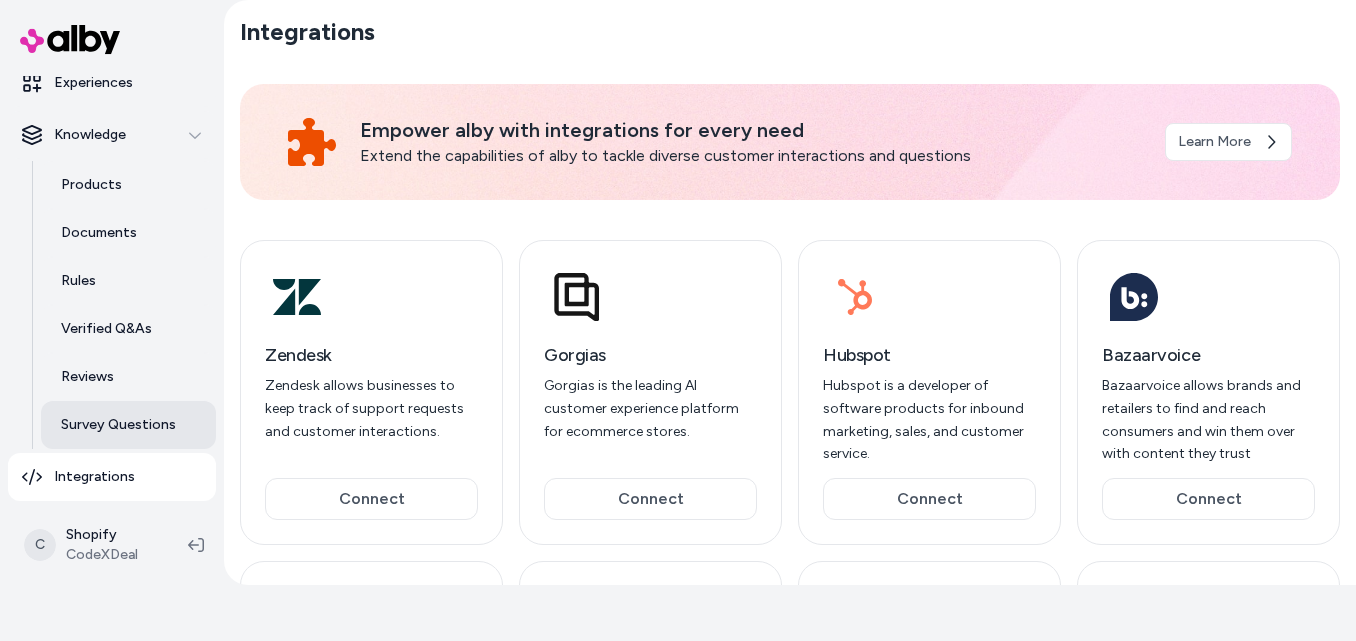 click on "Survey Questions" at bounding box center [118, 425] 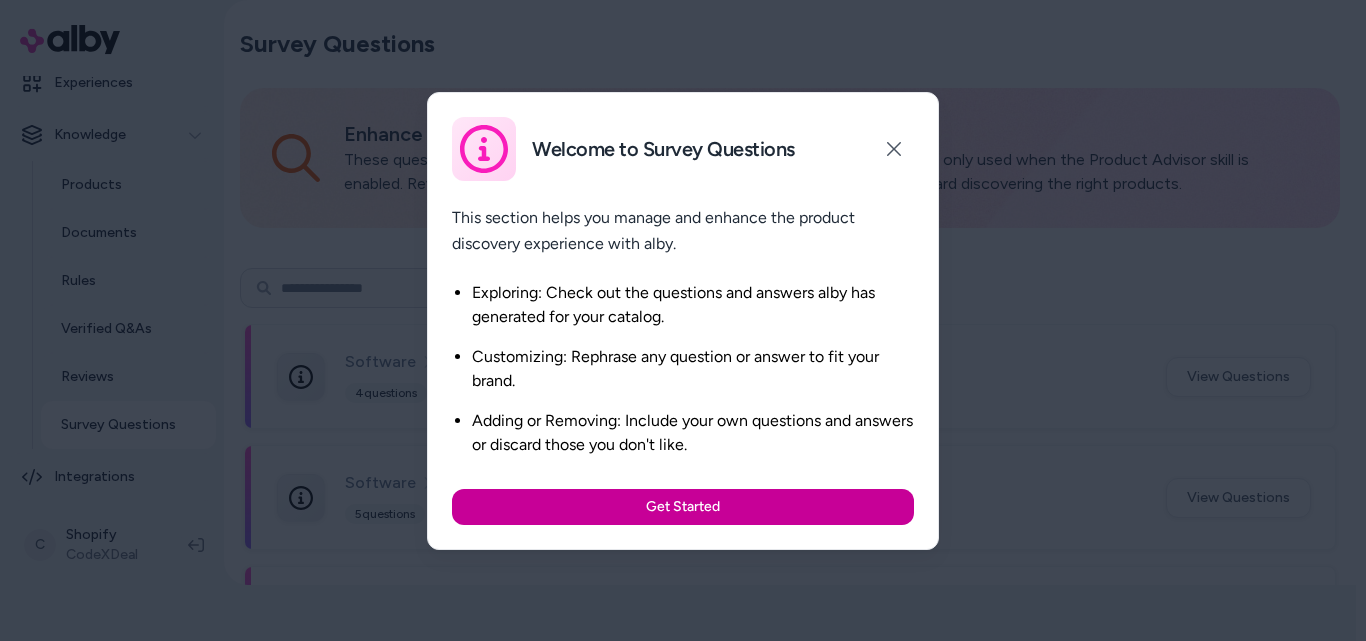 click on "Get Started" at bounding box center (683, 507) 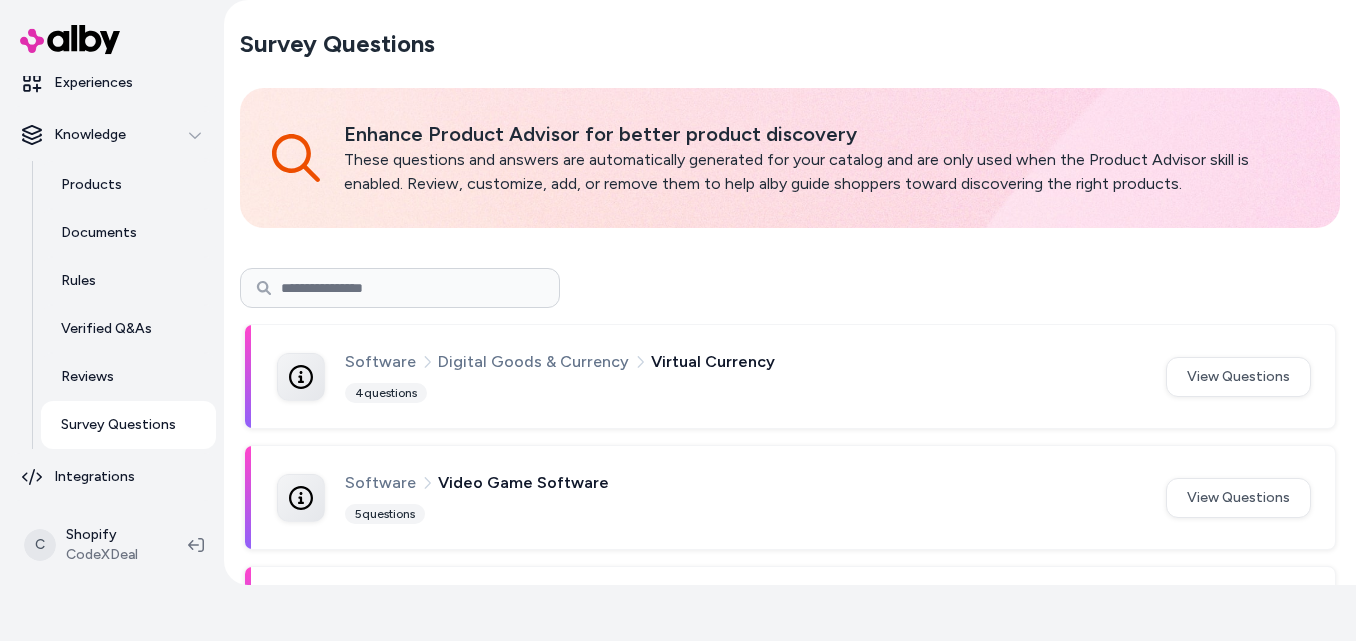 scroll, scrollTop: 200, scrollLeft: 0, axis: vertical 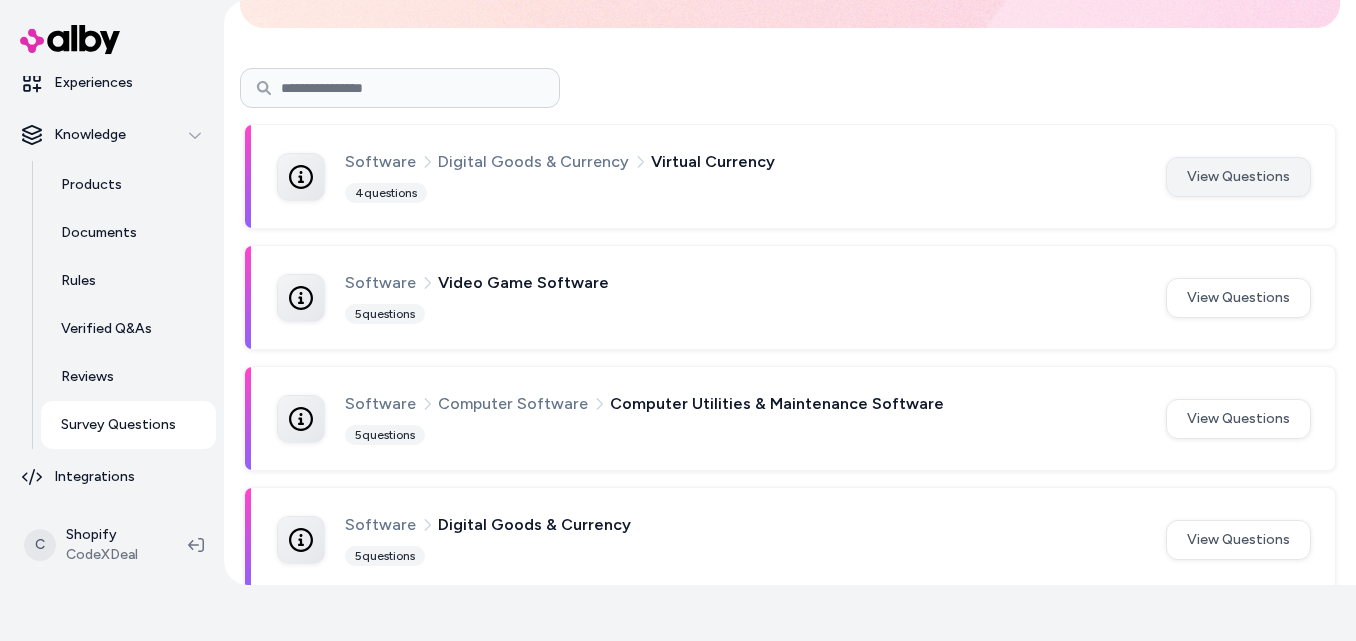 click on "View Questions" at bounding box center (1238, 177) 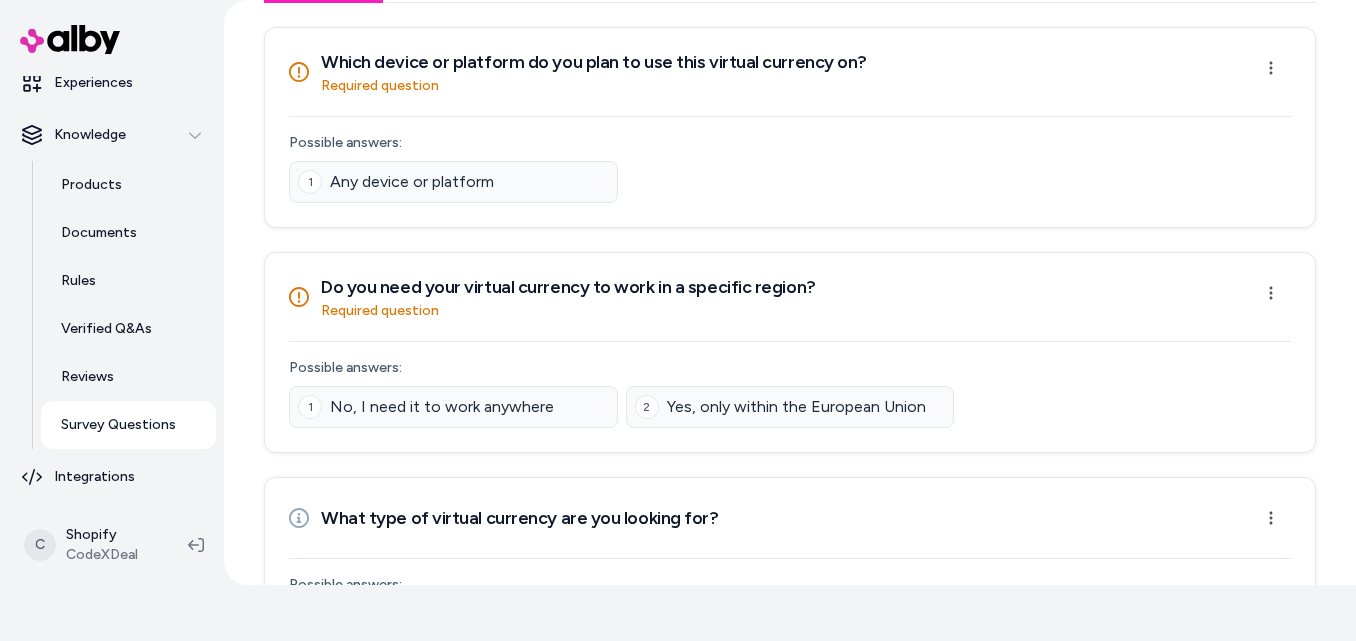 scroll, scrollTop: 400, scrollLeft: 0, axis: vertical 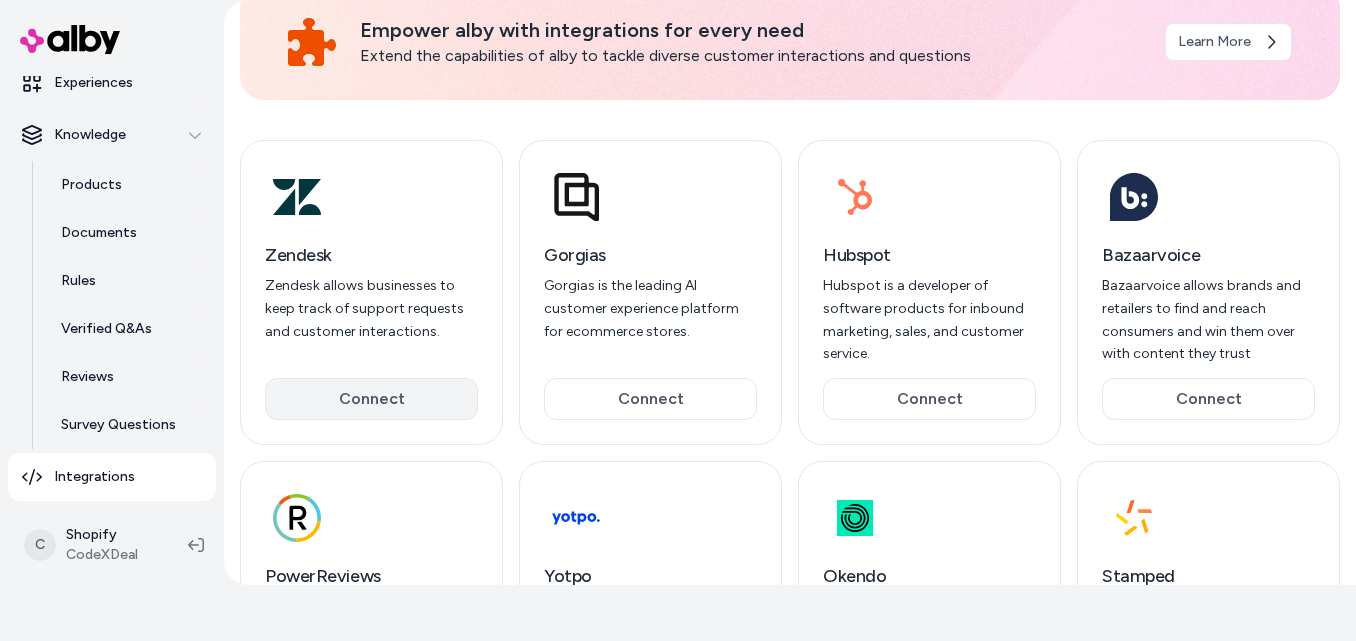 click on "Connect" at bounding box center [371, 399] 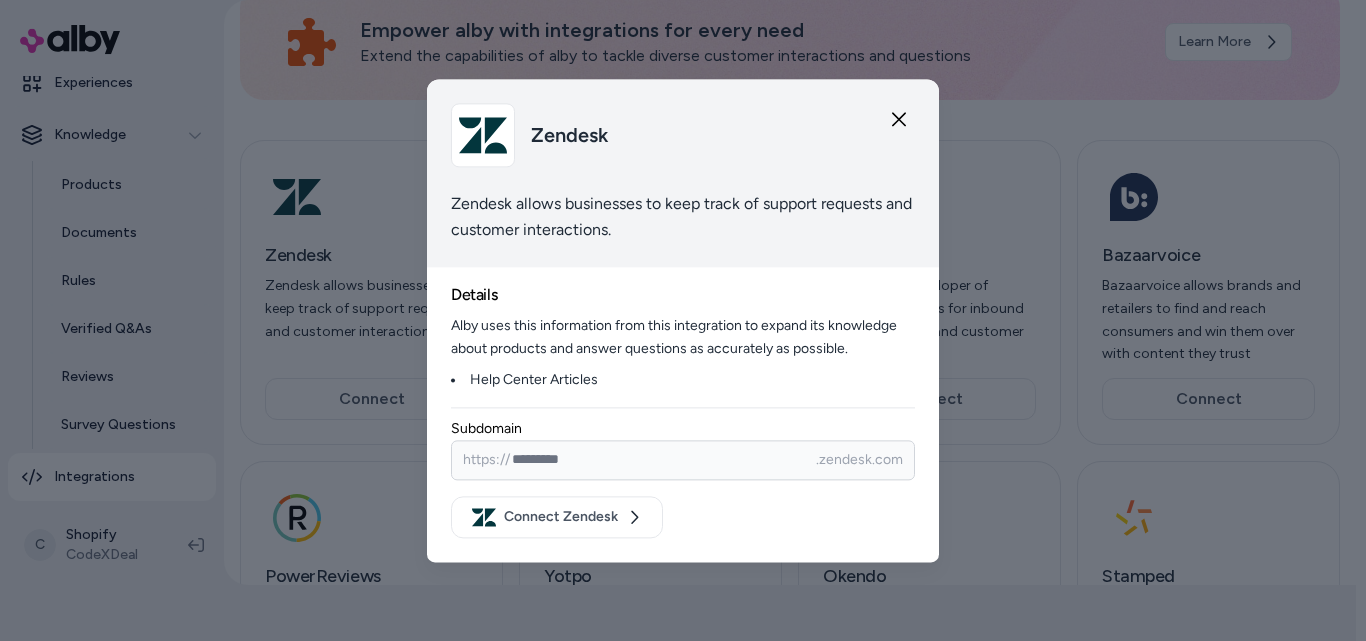 click 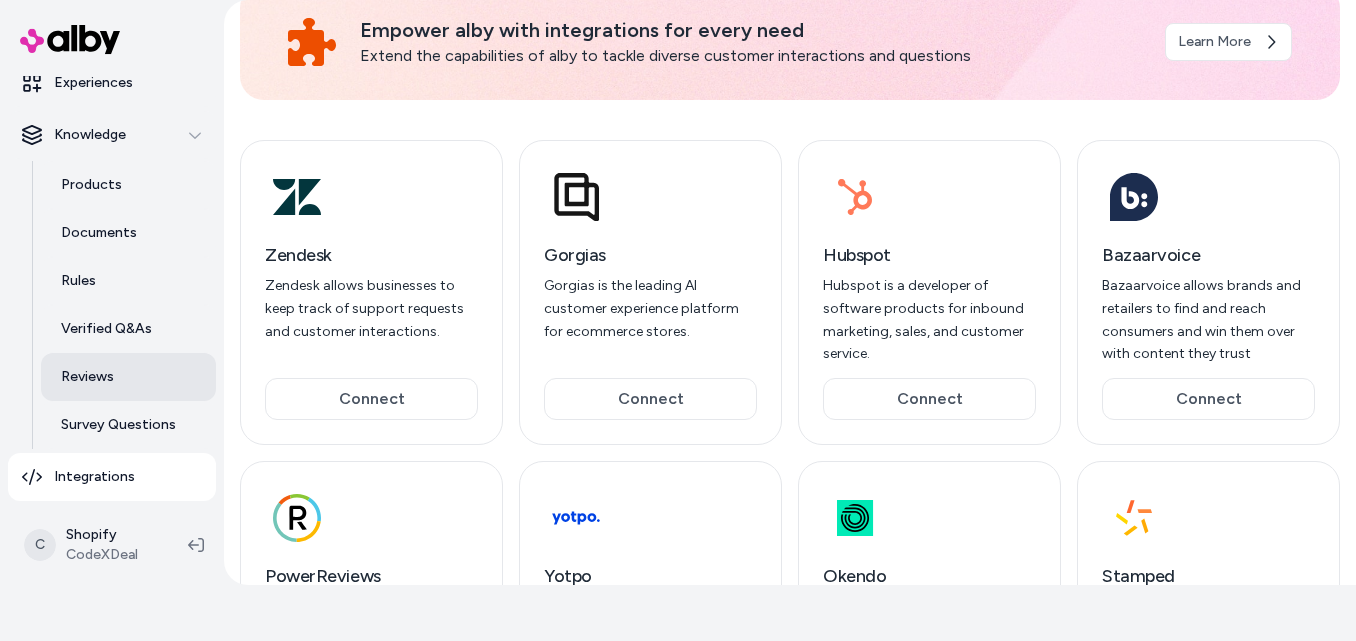 click on "Reviews" at bounding box center [128, 377] 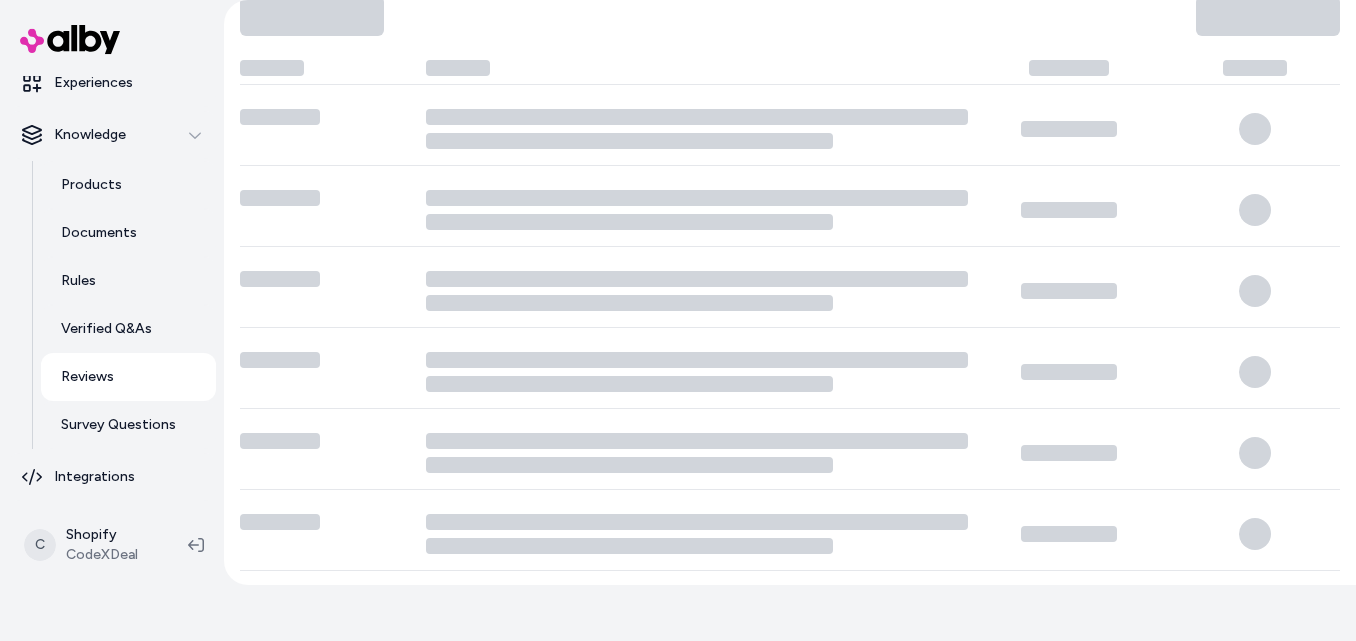 scroll, scrollTop: 0, scrollLeft: 0, axis: both 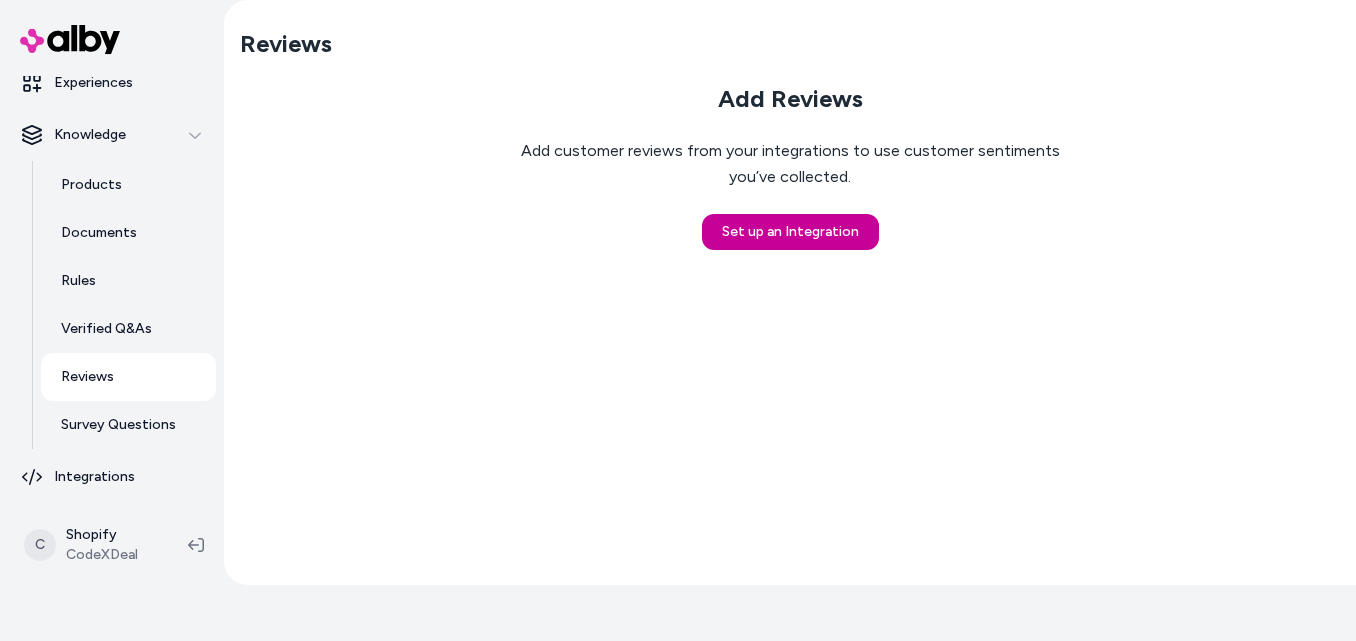 click on "Set up an Integration" at bounding box center (790, 232) 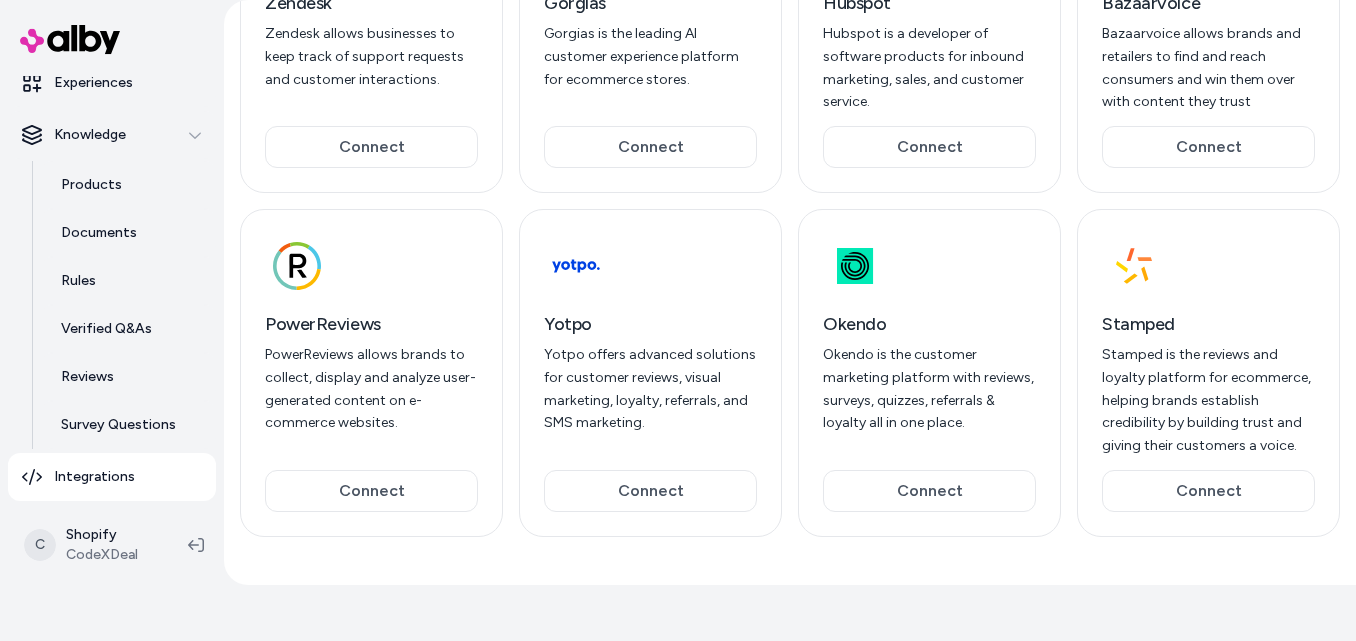 scroll, scrollTop: 0, scrollLeft: 0, axis: both 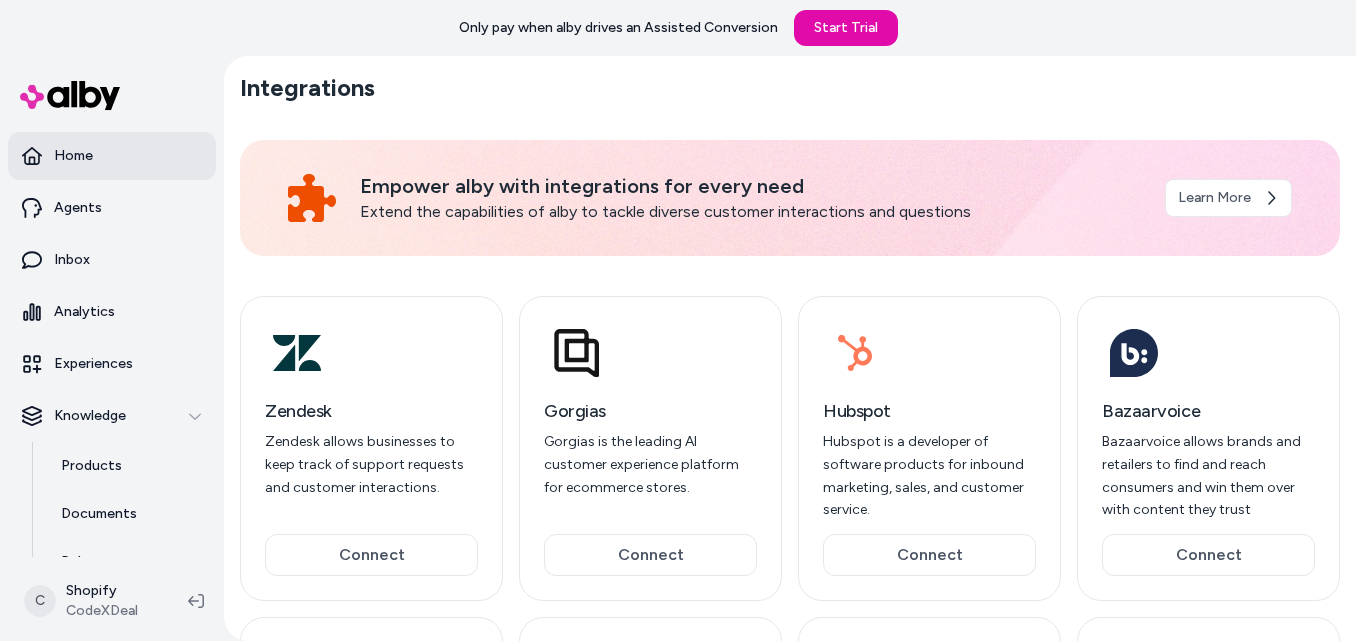 click on "Home" at bounding box center (112, 156) 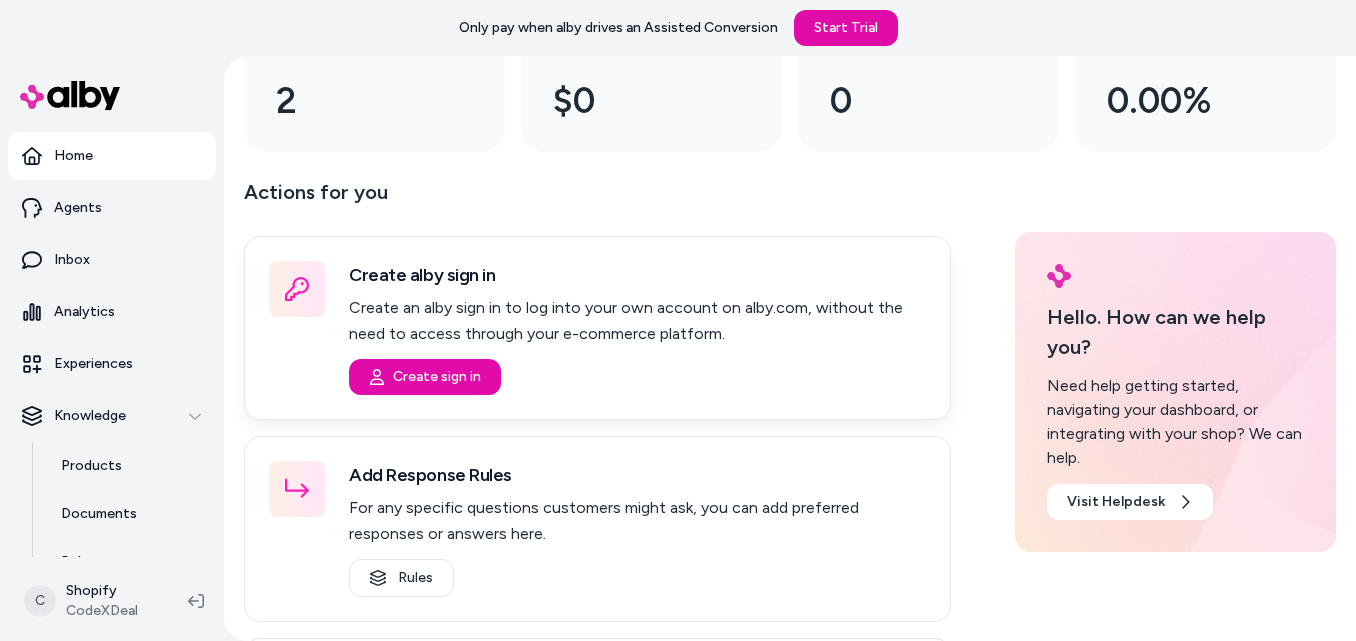 scroll, scrollTop: 0, scrollLeft: 0, axis: both 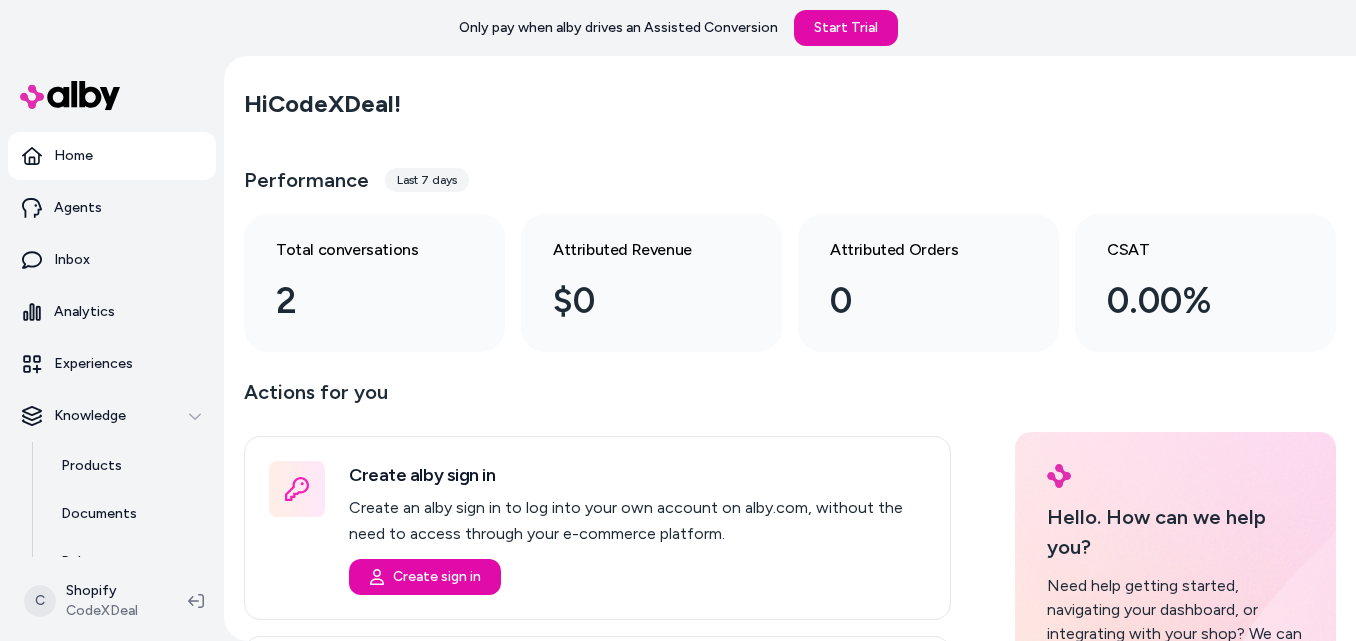 click on "Home" at bounding box center (73, 156) 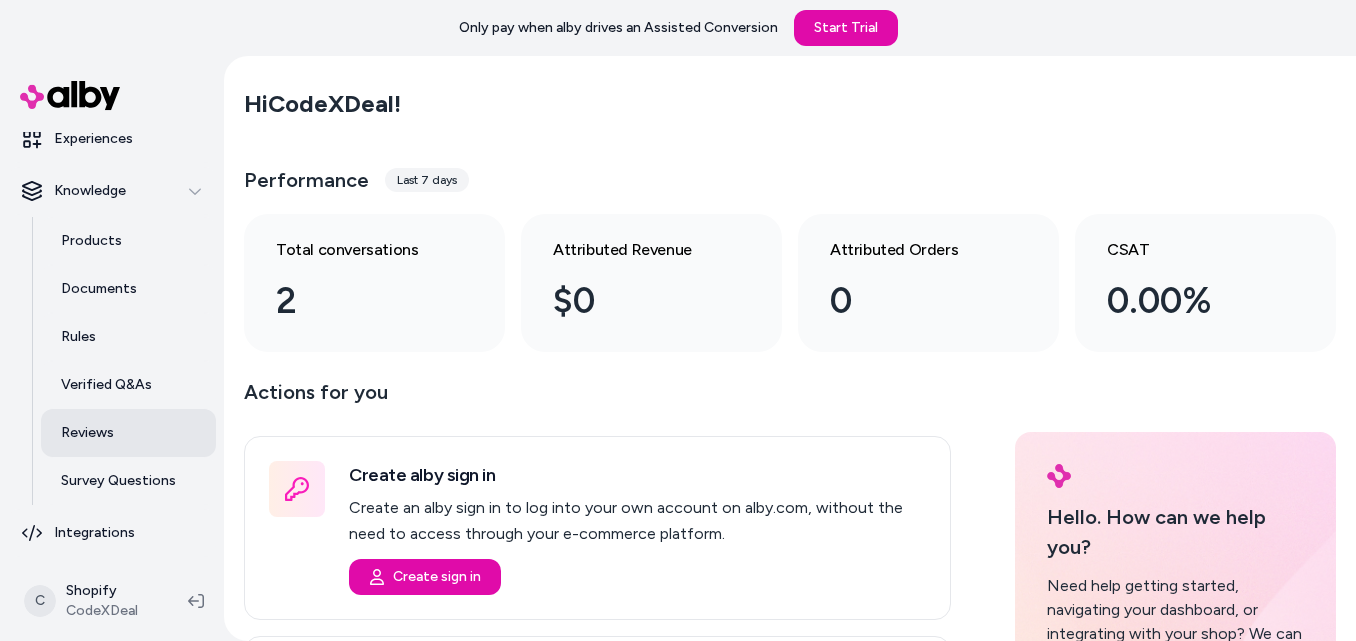 scroll, scrollTop: 56, scrollLeft: 0, axis: vertical 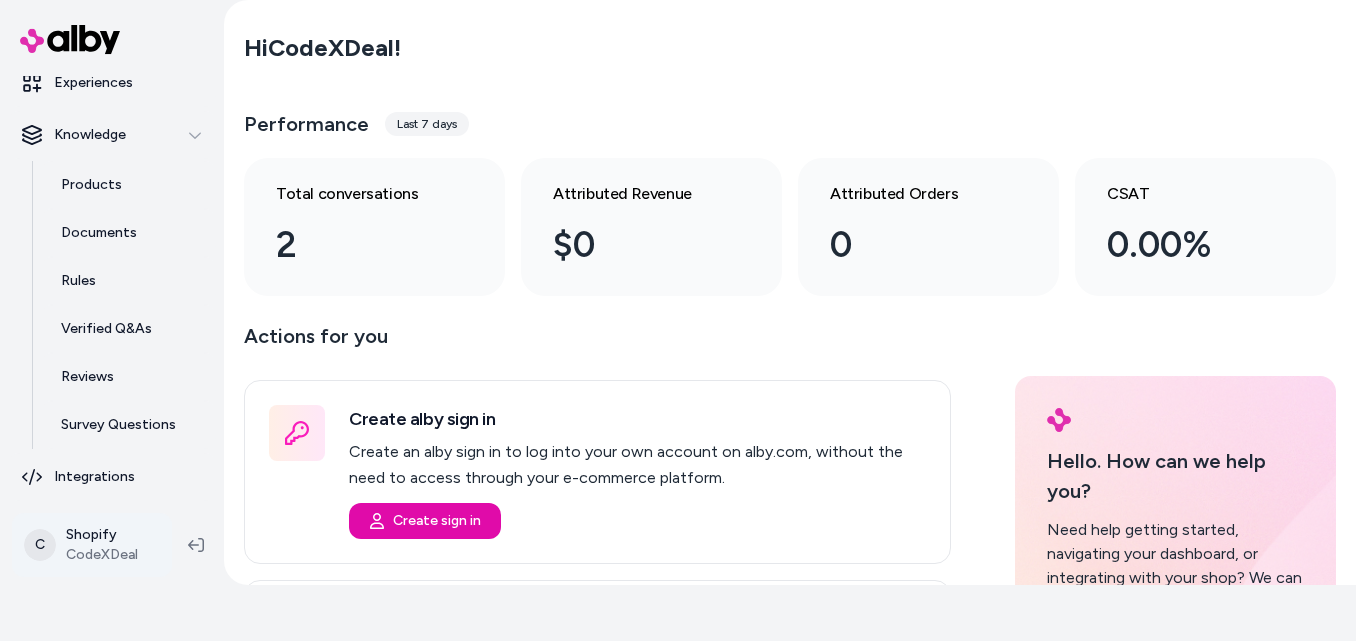 click on "Home Agents Inbox Analytics Experiences Knowledge Products Documents Rules Verified Q&As Reviews Survey Questions Integrations Settings Helpdesk Team Members Log out Performance Last 7 days Total conversations 2 Attributed Revenue $0 Attributed Orders 0 CSAT 0.00% Actions for you Create alby sign in Create an alby sign in to log into your own account on alby.com, without the need to access through your e-commerce platform. Create sign in Add Response Rules For any specific questions customers might ask, you can add preferred responses or answers here. Rules Set Global Guidelines Customize alby by specifying rules for overall behavior, style, or language. This ensures that generated responses meet your specific criteria and restrictions. Global Guidelines Configure Experiences Control the shopper-facing experience by choosing where alby appears, the types of questions alby can answer (skills), and customizing the look and feel." at bounding box center [678, 292] 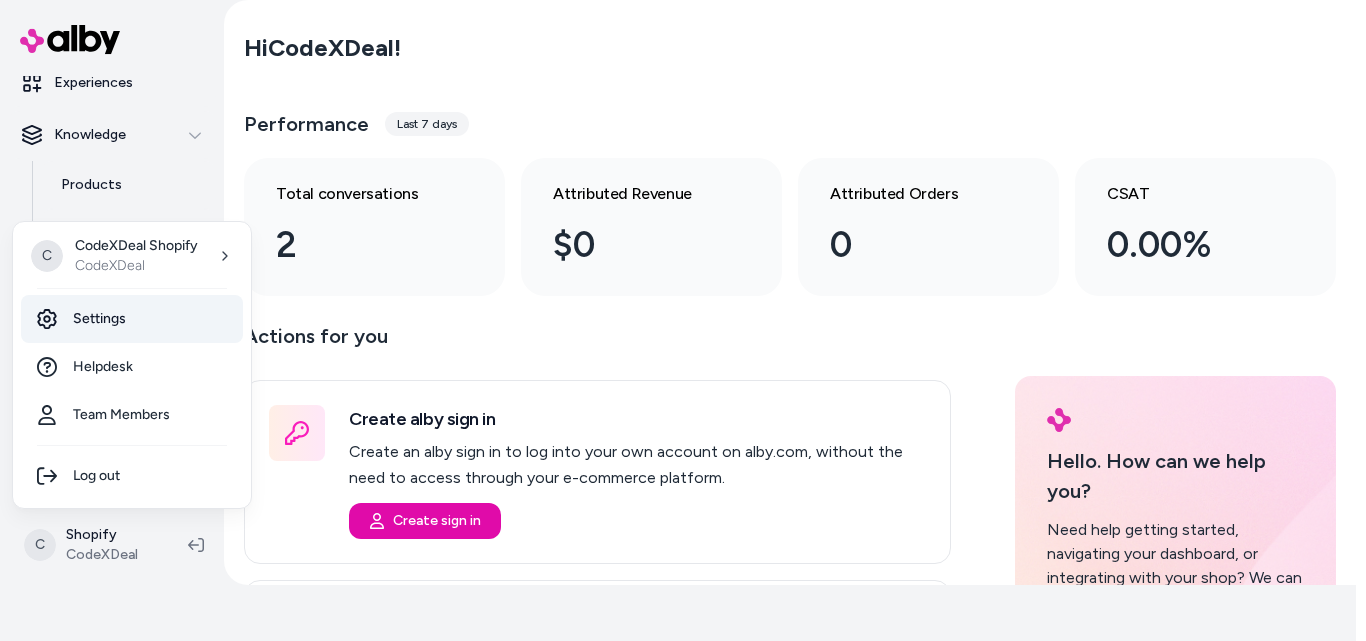 click on "Settings" at bounding box center (132, 319) 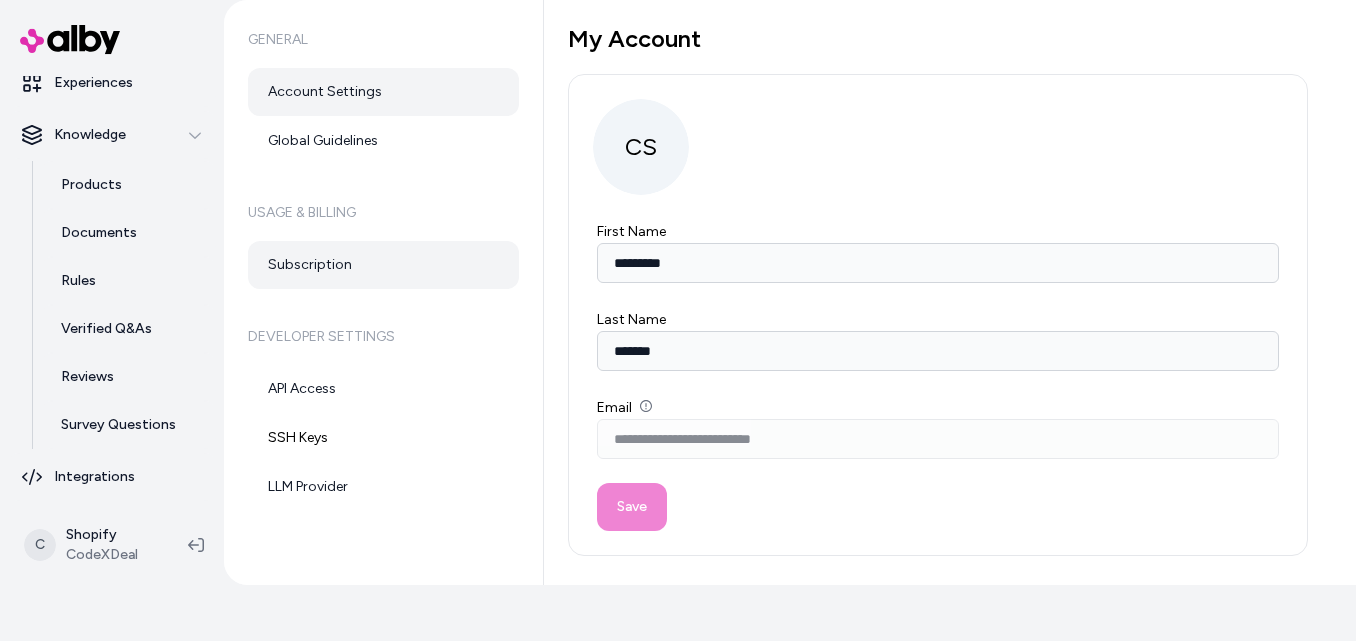 click on "Subscription" at bounding box center [383, 265] 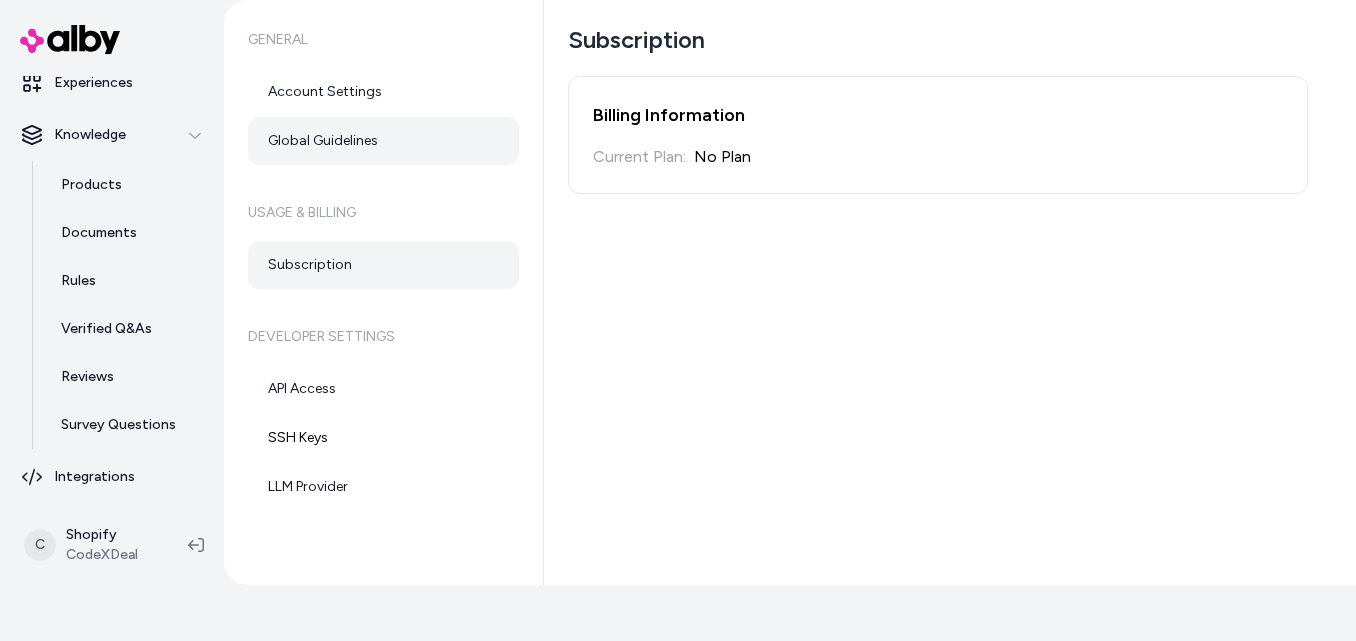 click on "Global Guidelines" at bounding box center (383, 141) 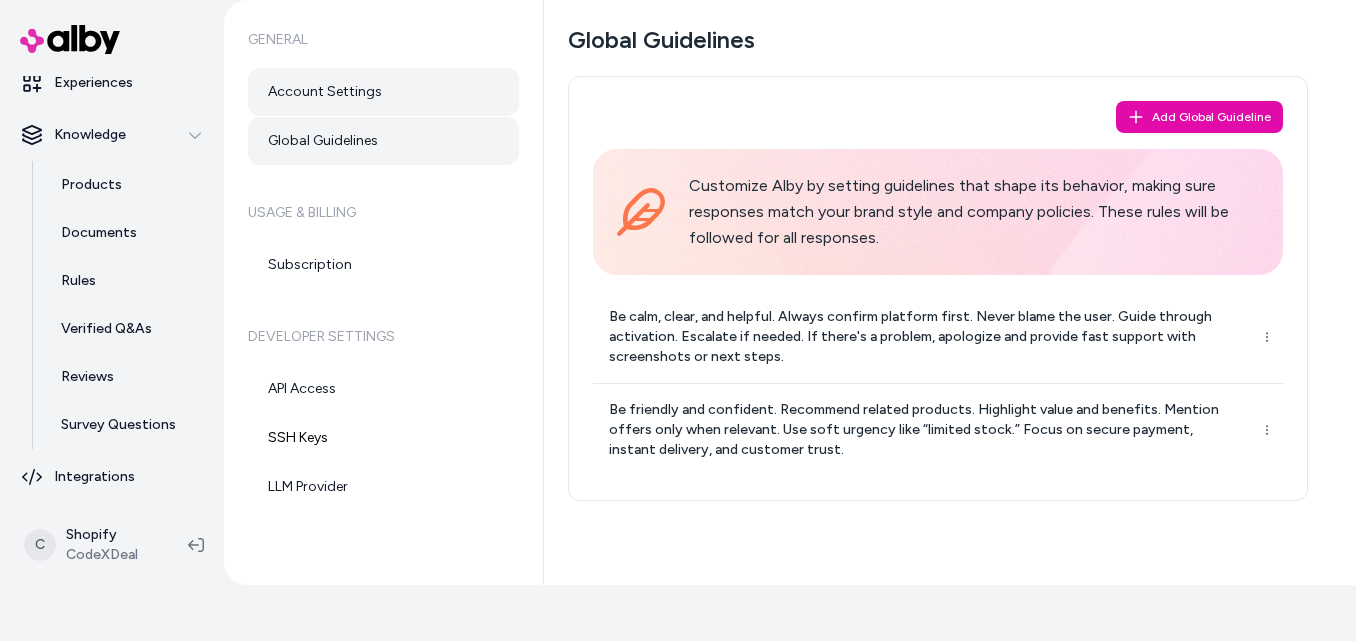 click on "Account Settings" at bounding box center [383, 92] 